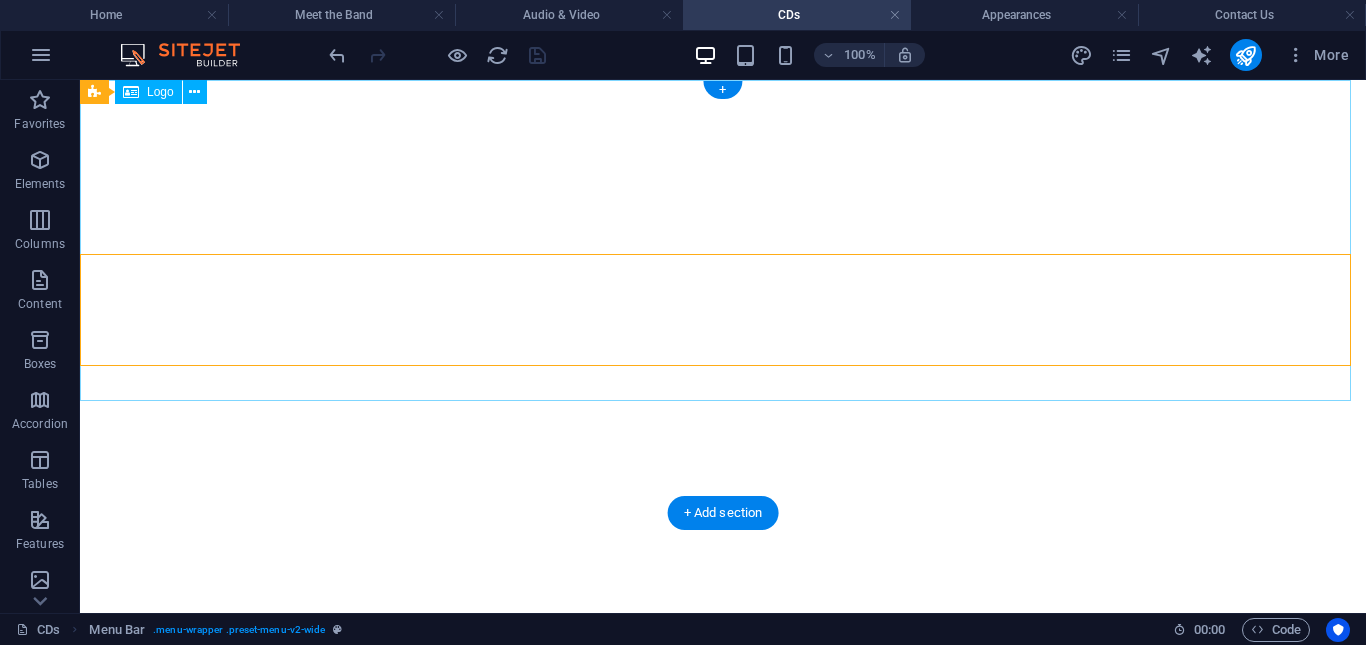 scroll, scrollTop: 0, scrollLeft: 0, axis: both 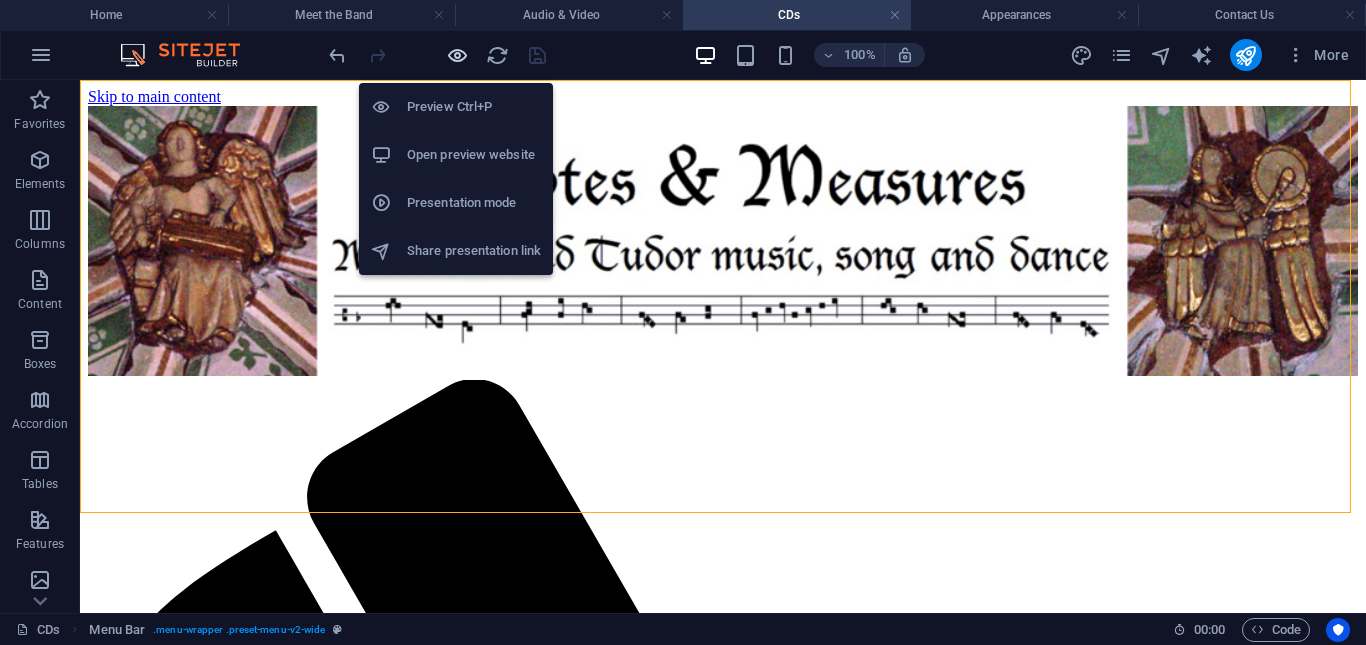 click at bounding box center [457, 55] 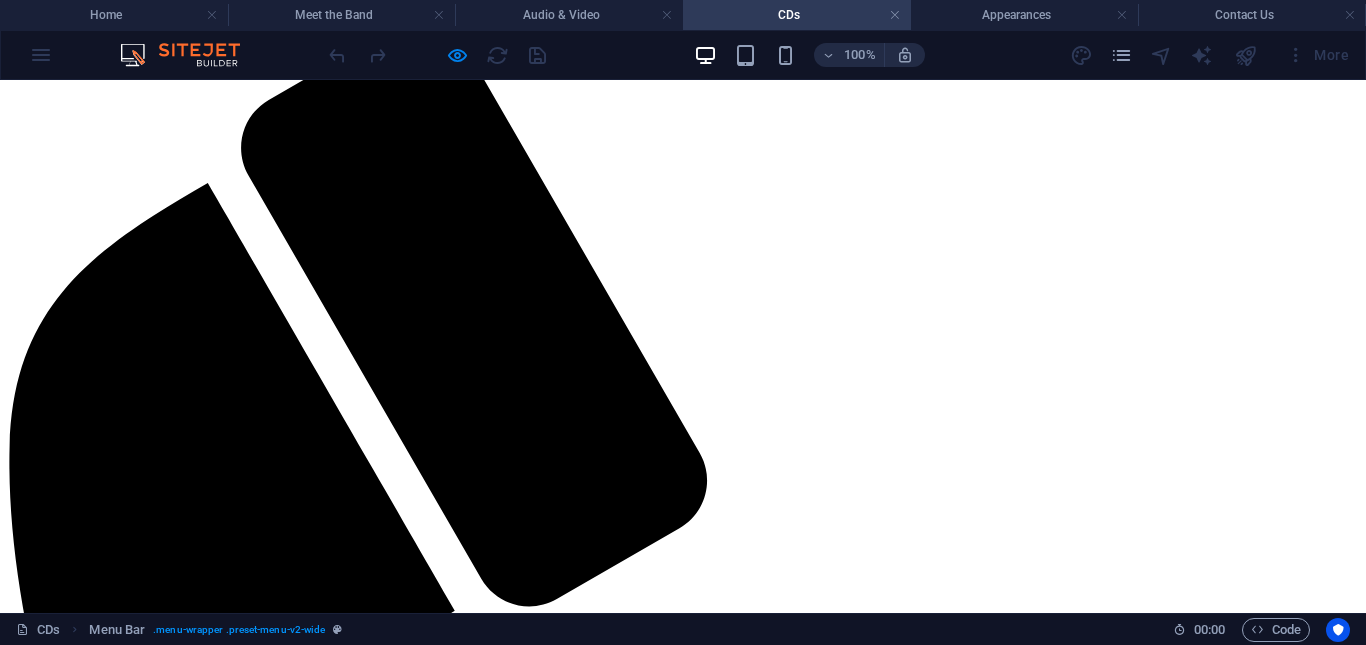 scroll, scrollTop: 0, scrollLeft: 0, axis: both 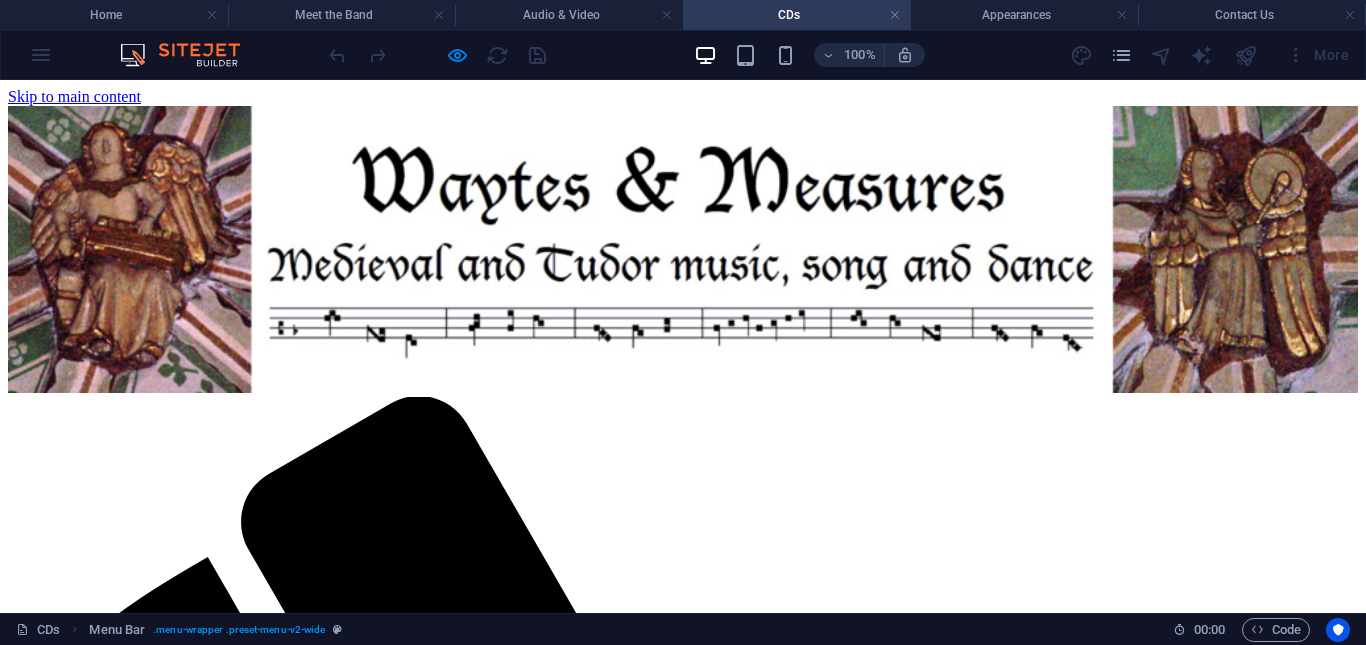click on "Home" at bounding box center [67, 2218] 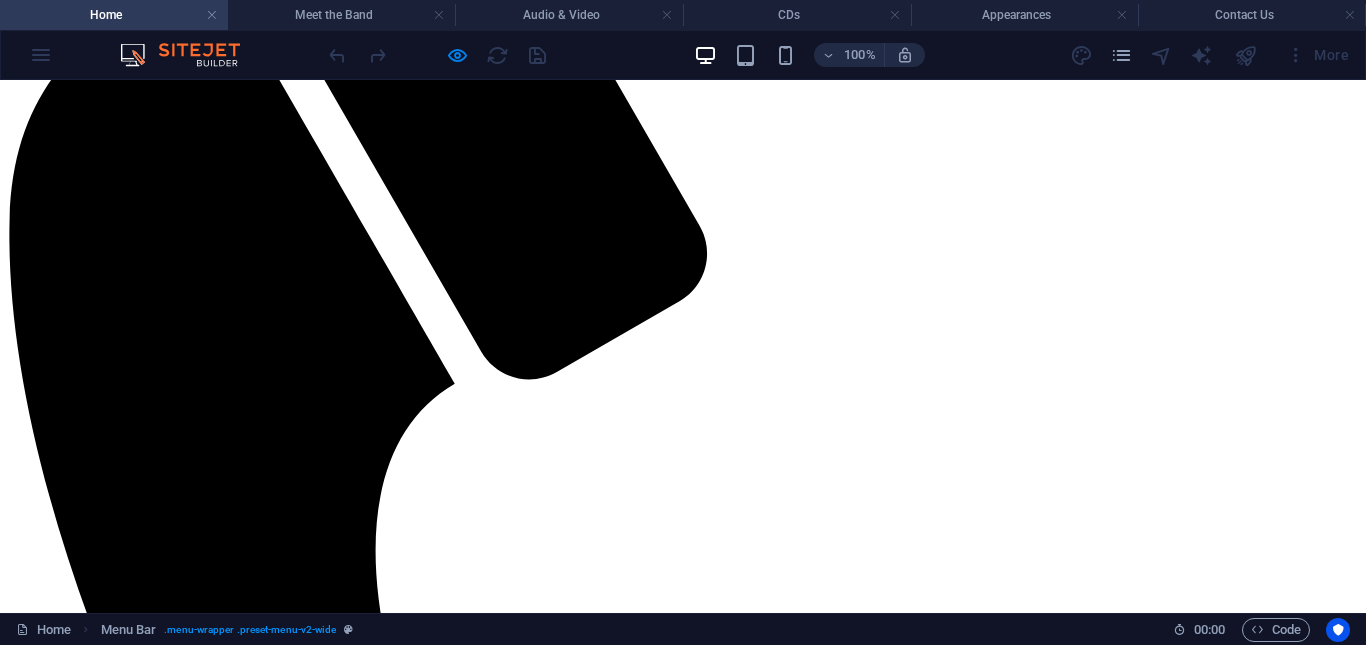 scroll, scrollTop: 0, scrollLeft: 0, axis: both 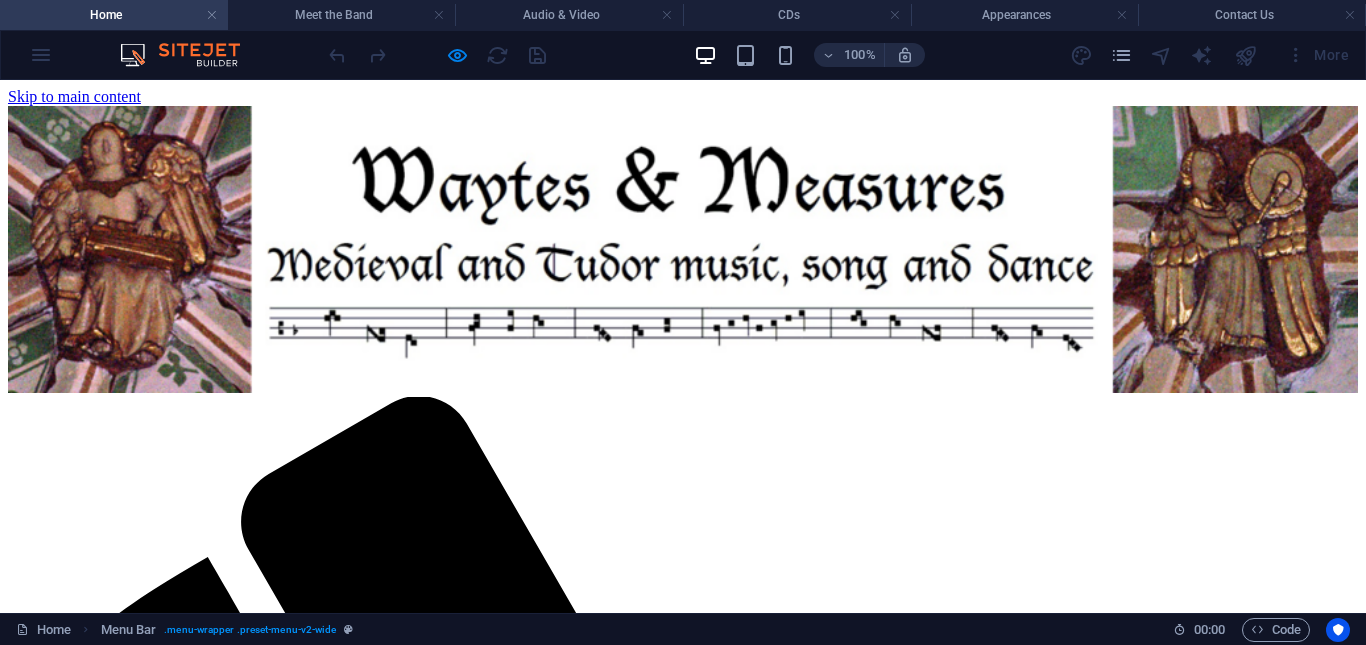click on "Meet the Band" at bounding box center [95, 2236] 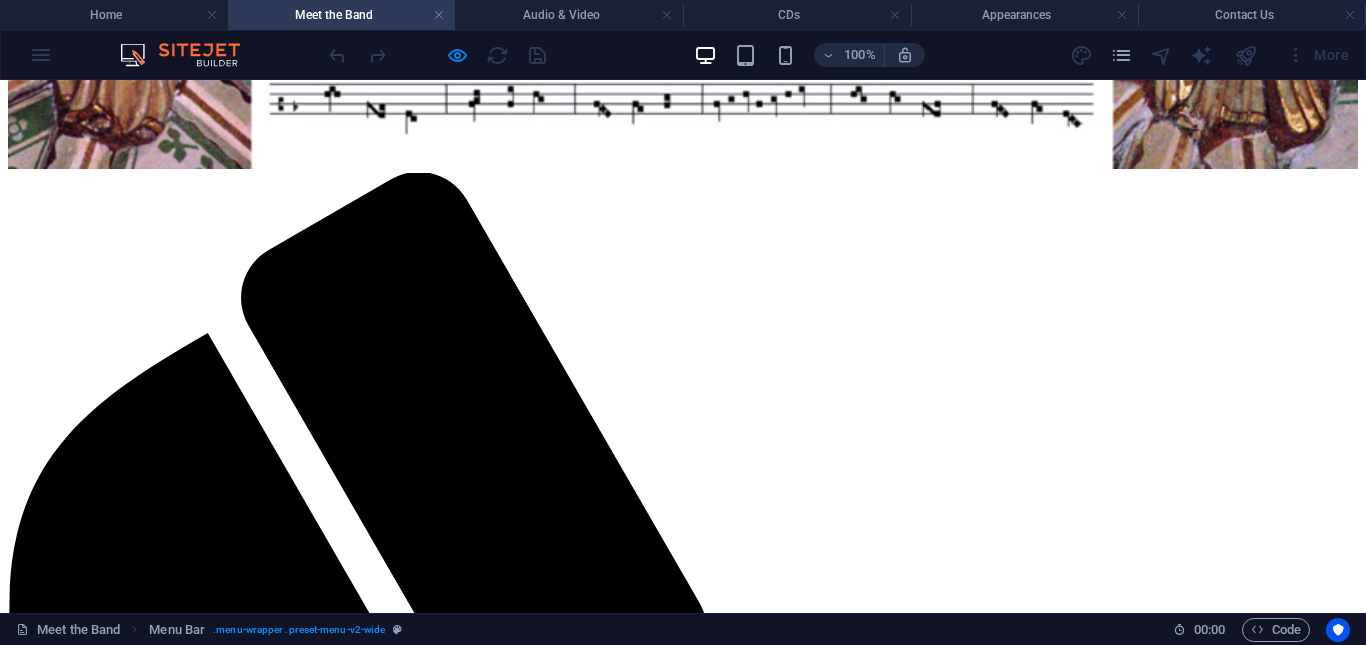 scroll, scrollTop: 0, scrollLeft: 0, axis: both 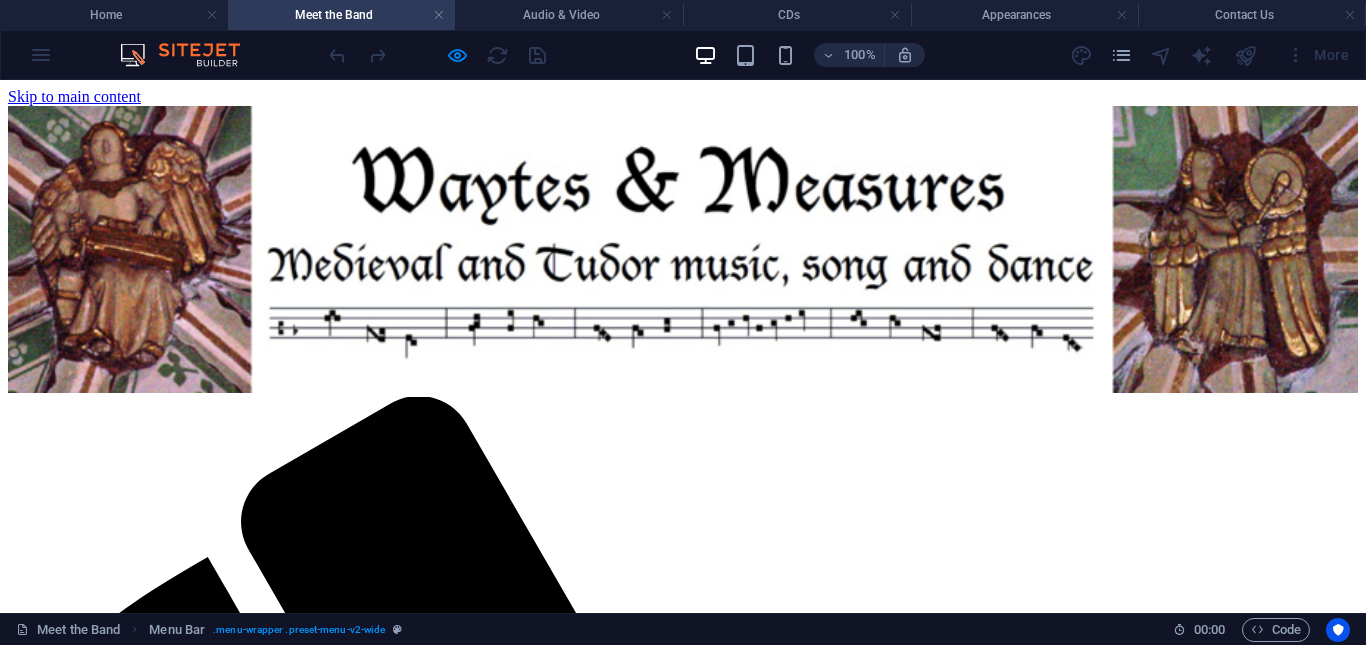 click on "Audio & Video" at bounding box center [97, 2253] 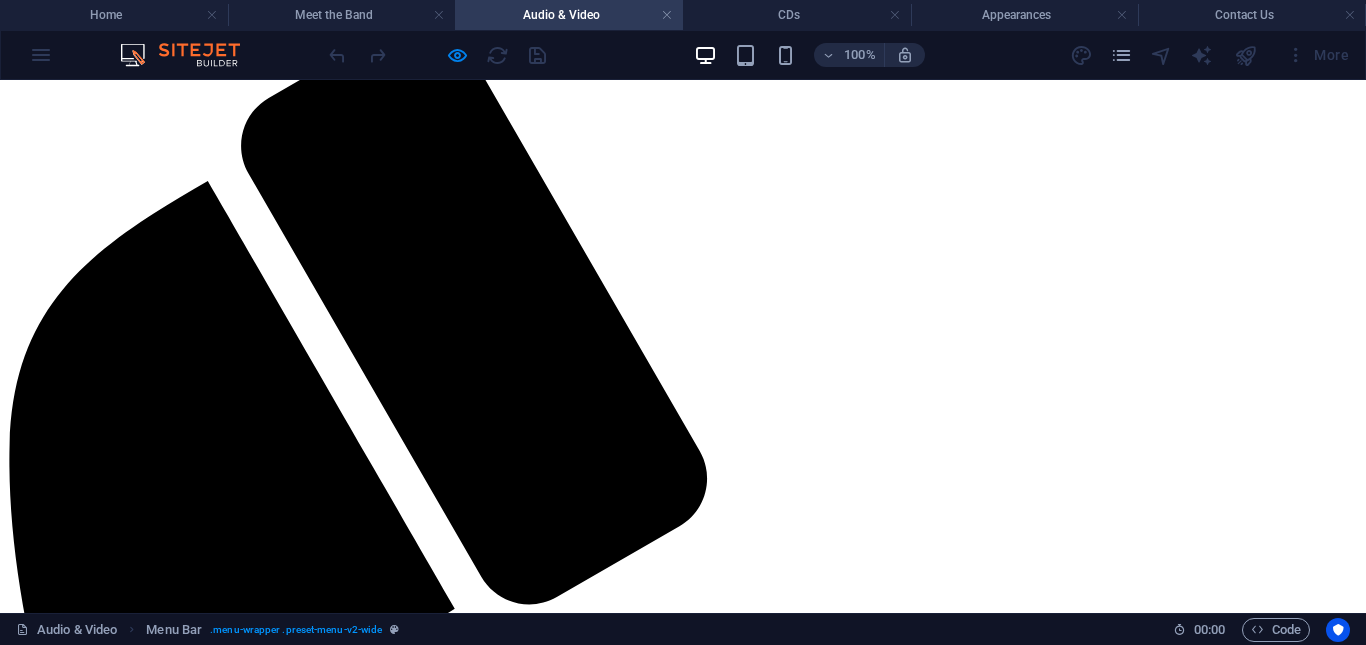 scroll, scrollTop: 0, scrollLeft: 0, axis: both 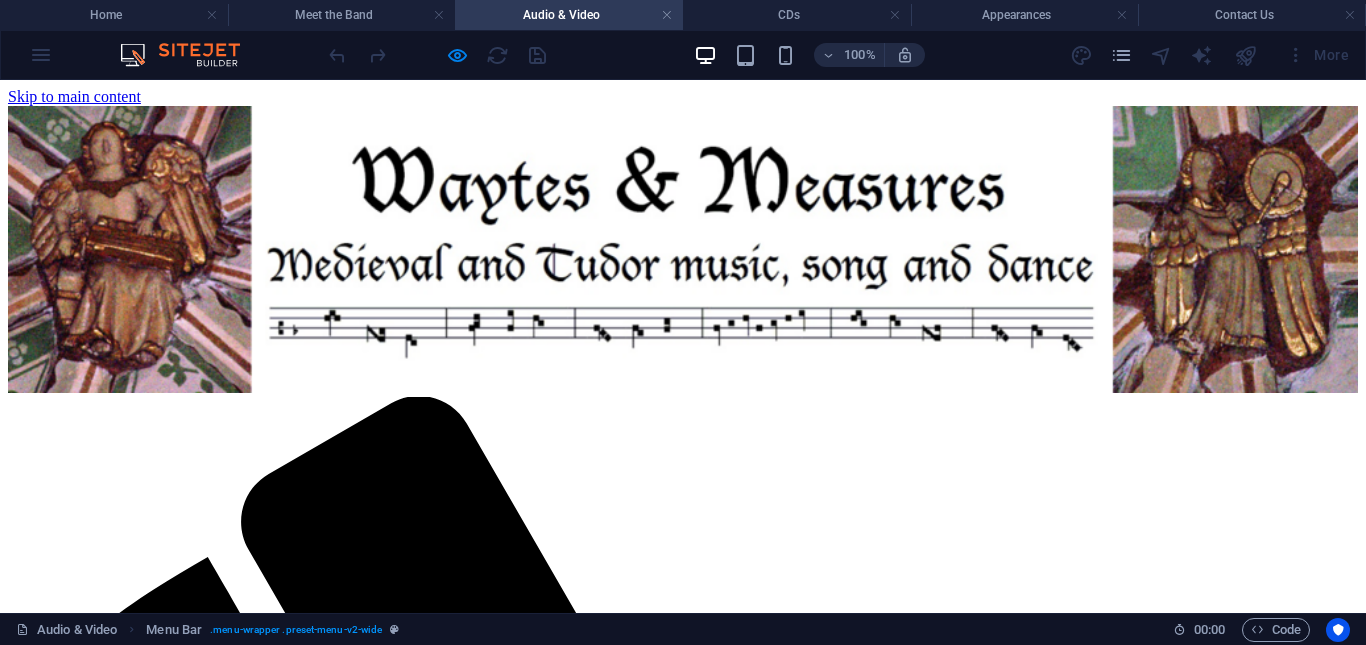 click on "CDs" at bounding box center (62, 2272) 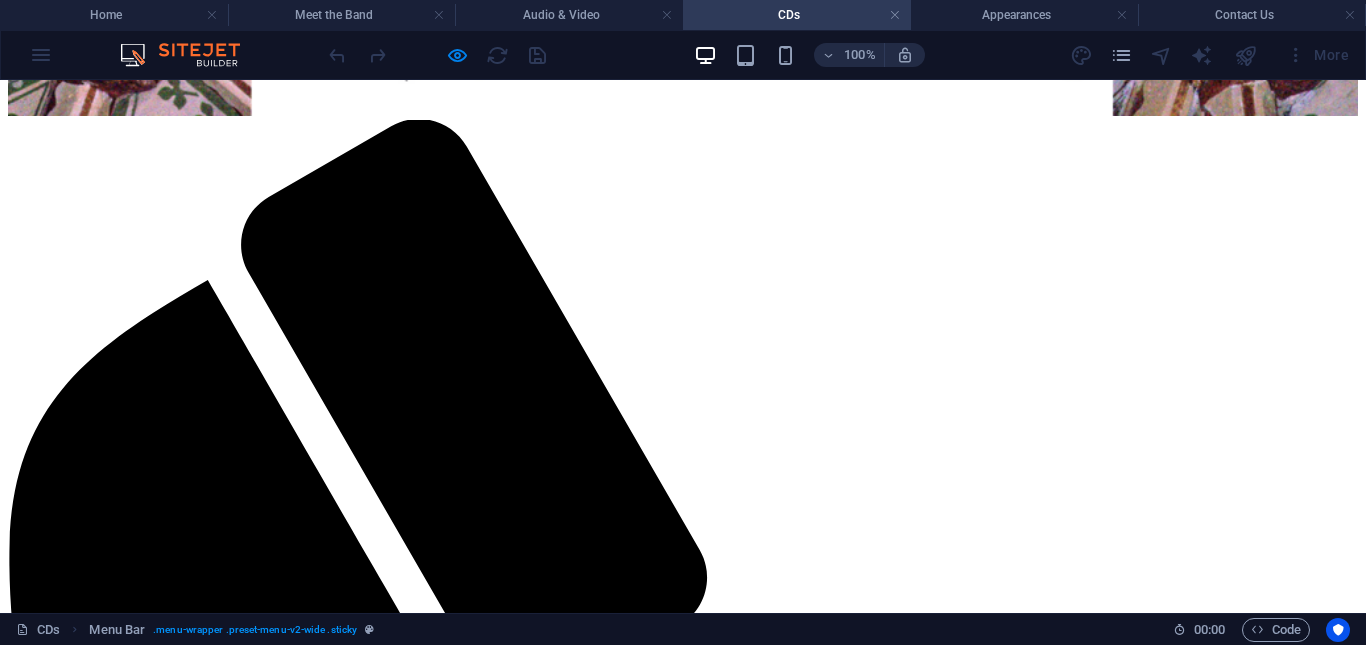 scroll, scrollTop: 276, scrollLeft: 0, axis: vertical 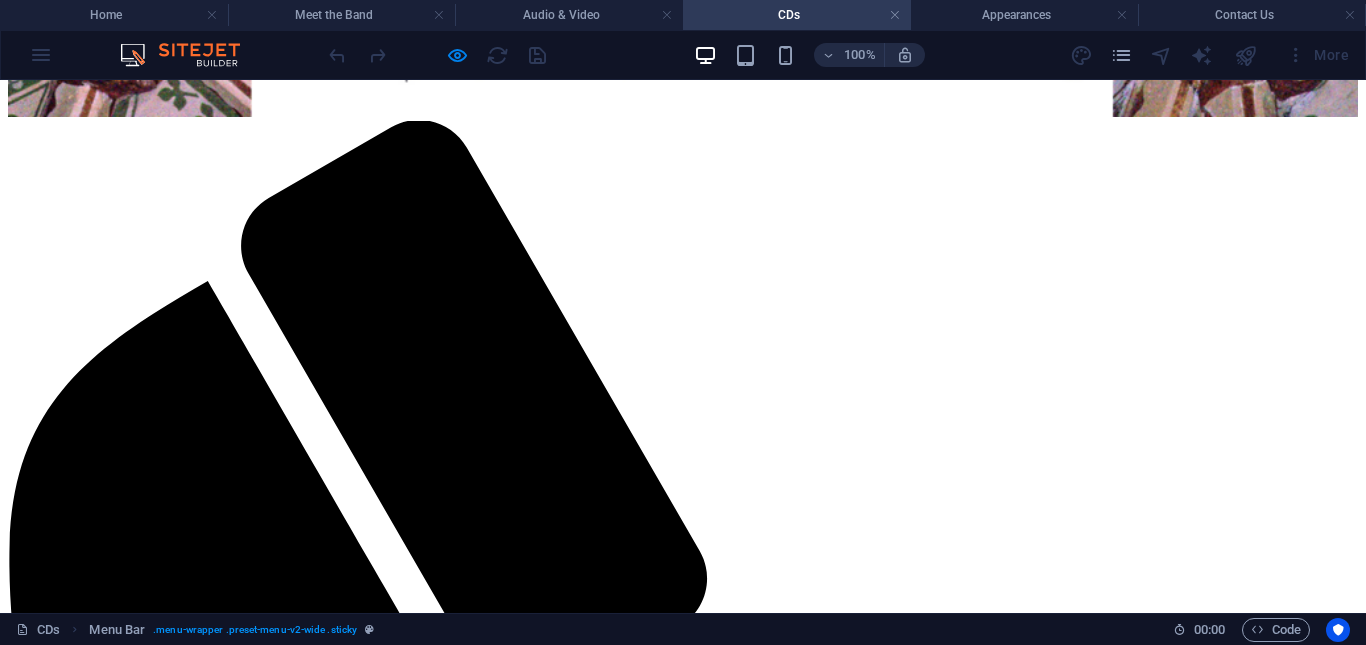 click at bounding box center (437, 55) 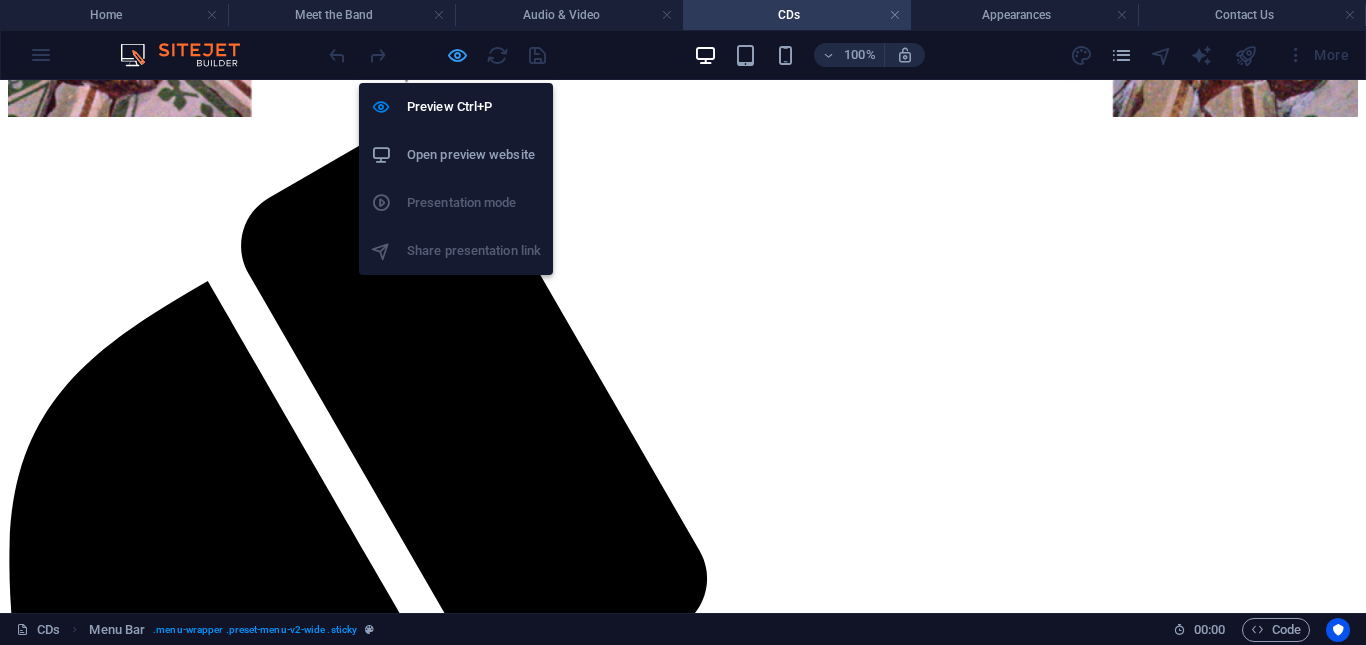 click at bounding box center [457, 55] 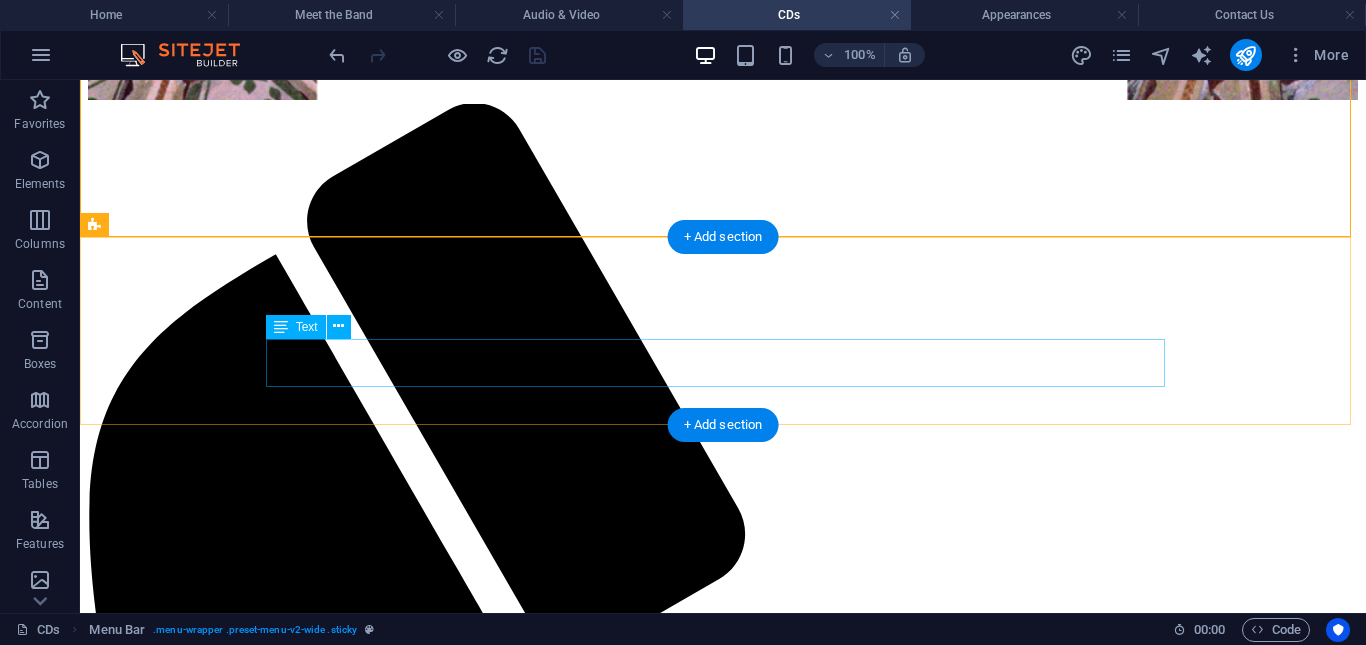 click on "We have recorded three CDs. Below you will find the track lists for each of them. if you want to listen to some of the tracks, there are recordings on the Audio & Video page." at bounding box center (723, 2128) 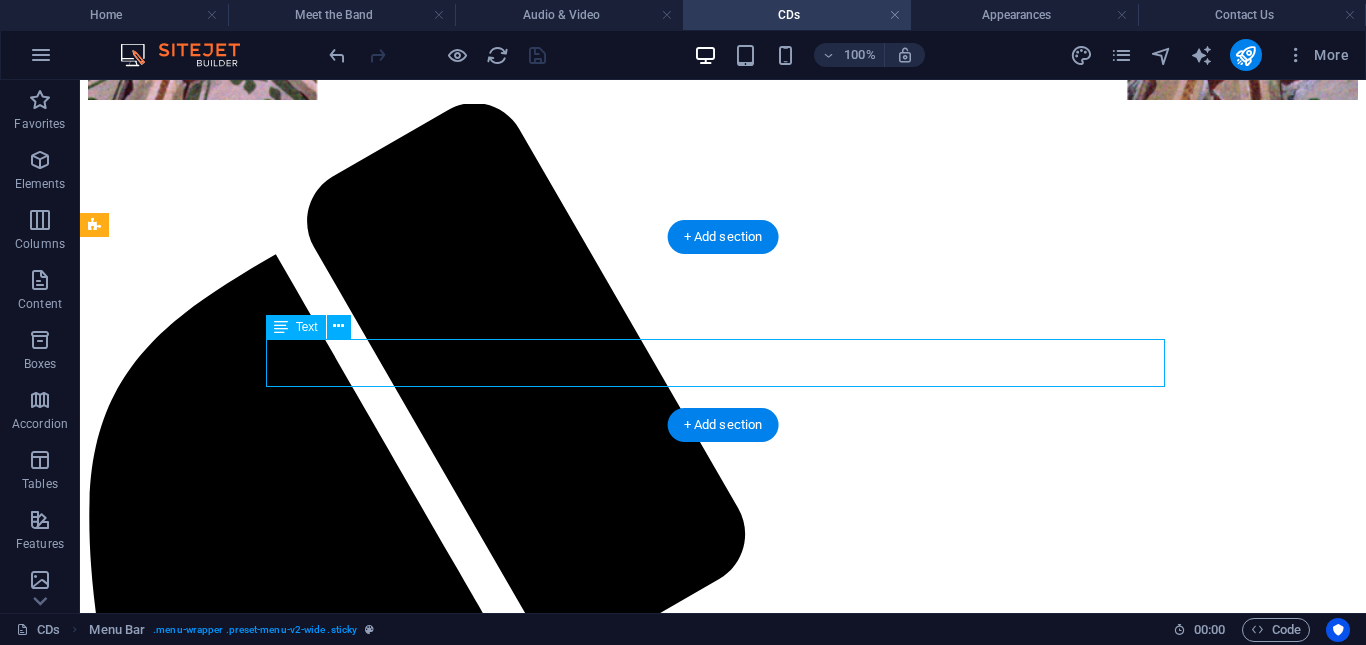 click on "We have recorded three CDs. Below you will find the track lists for each of them. if you want to listen to some of the tracks, there are recordings on the Audio & Video page." at bounding box center (723, 2128) 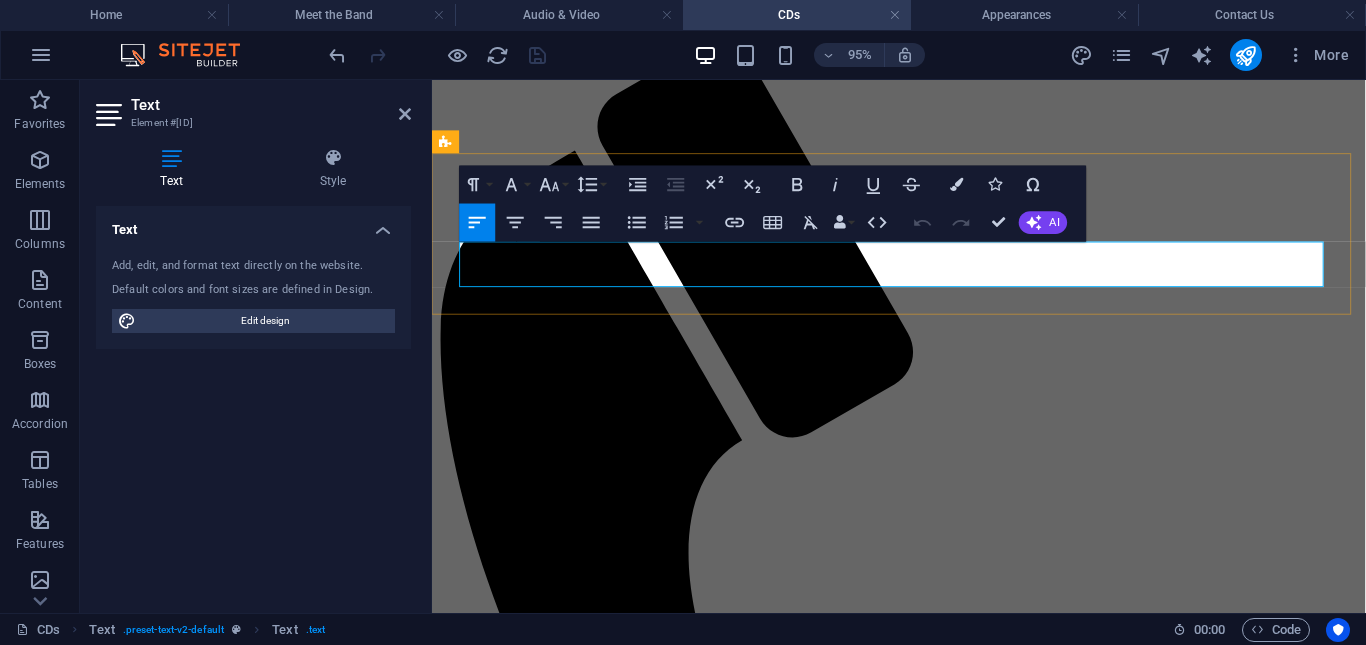 click on "We have recorded three CDs. Below you will find the track lists for each of them. if you want to listen to some of the tracks, there are recordings on the Audio & Video page." at bounding box center (923, 1646) 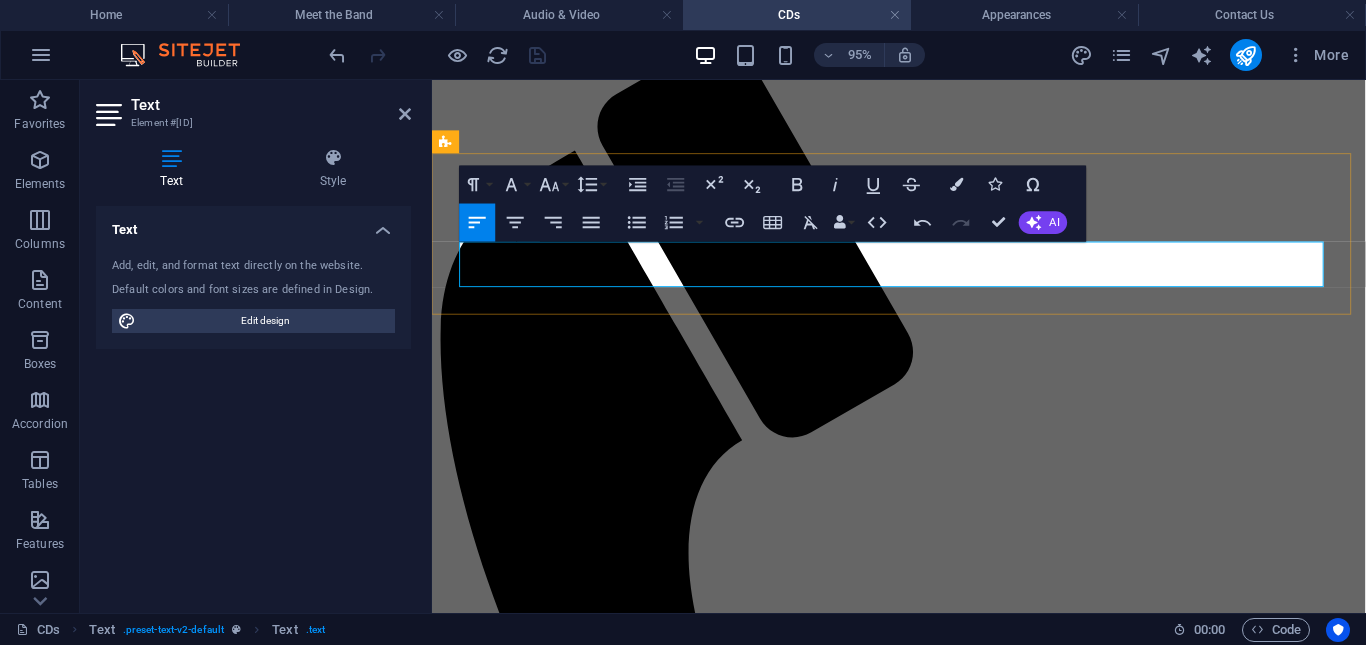 click on "We have recorded three CDs. Below you will find the track lists for each of them. if you want to listen to some of the tracks, there are recordings on the Audio & Video page. to purchase these" at bounding box center [923, 1646] 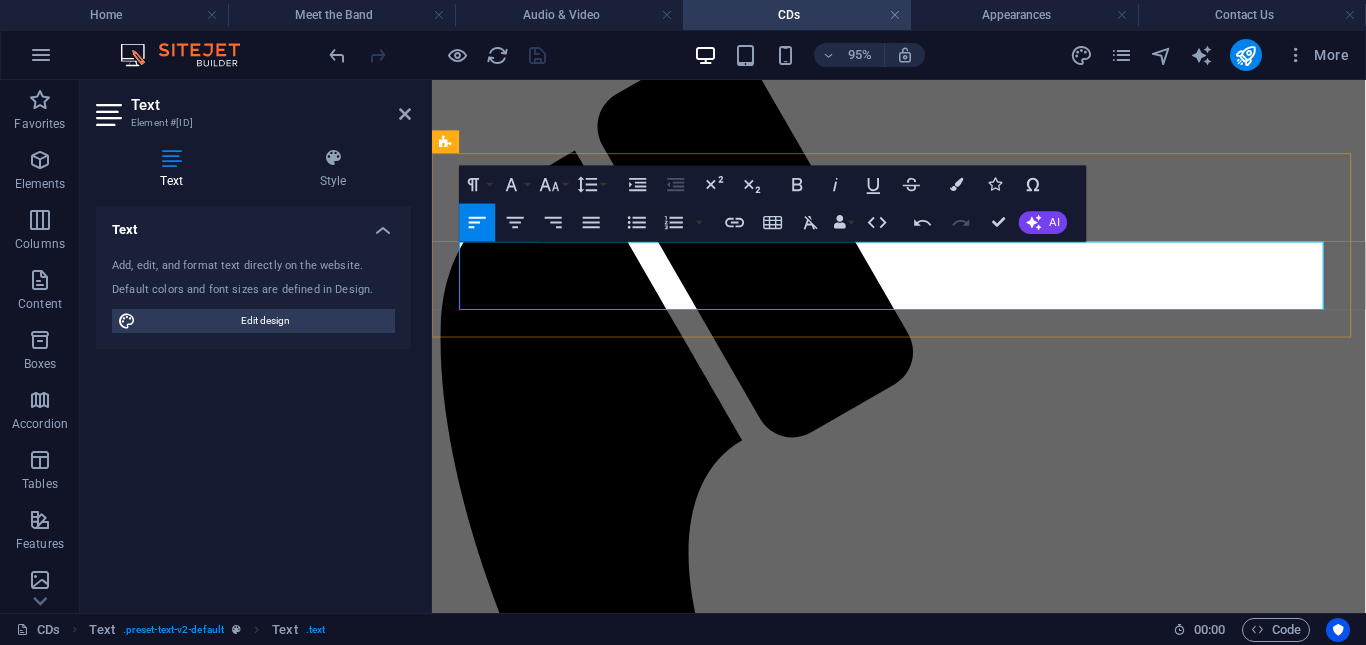 drag, startPoint x: 564, startPoint y: 306, endPoint x: 578, endPoint y: 306, distance: 14 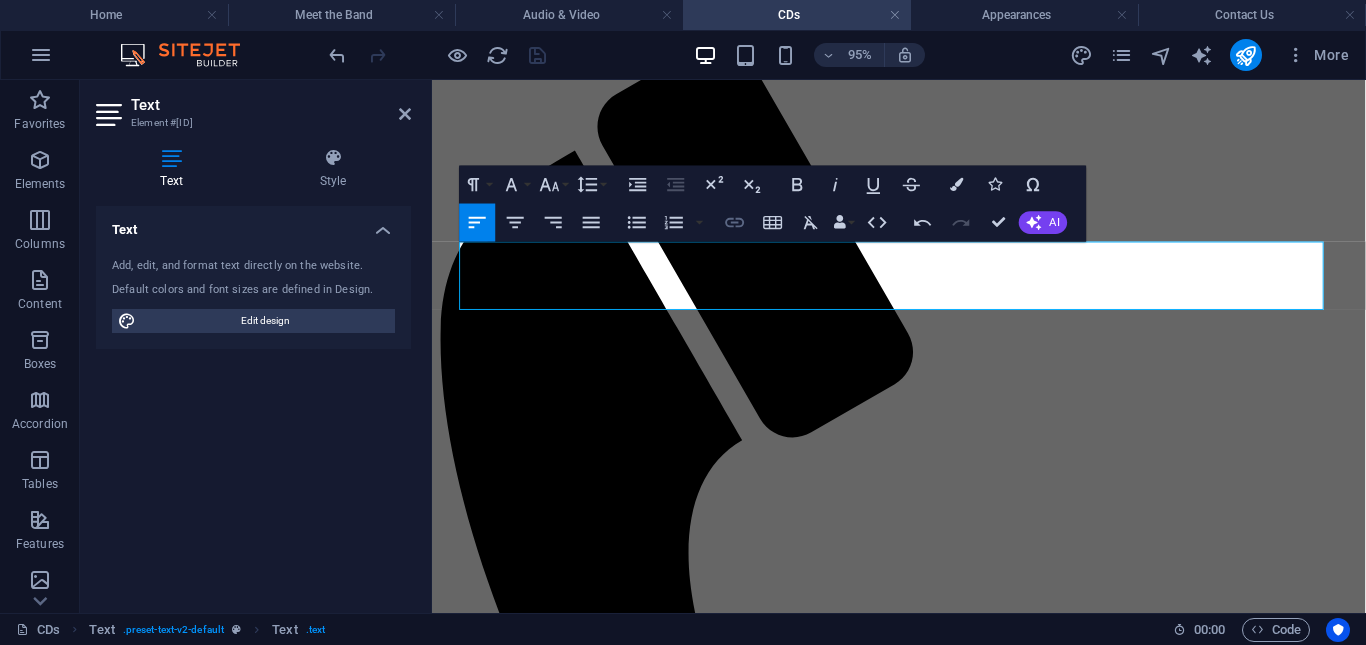 click 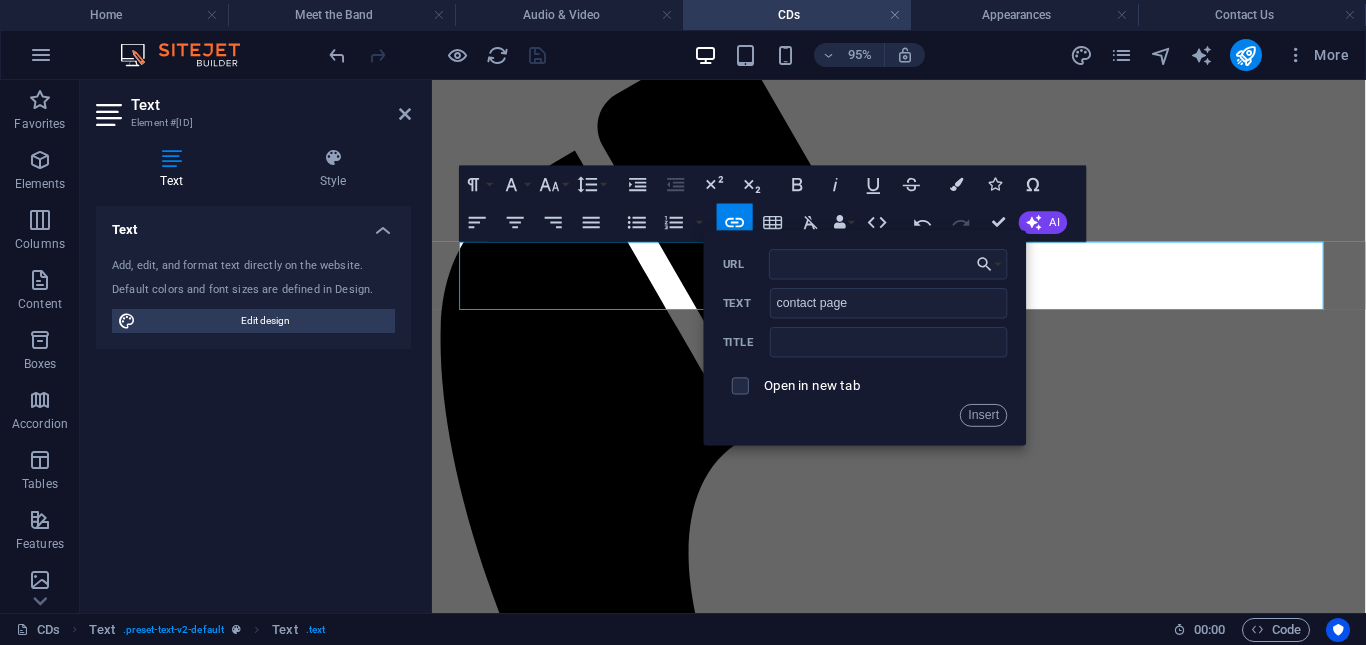 click on "Menu Home Meet the Band Audio & Video CDs Appearances Contact Us CDs We have recorded three CDs. Below you will find the track lists for each of them. if you want to listen to some of the tracks, there are recordings on the Audio & Video page. To purchase these, drop us a line via our contact page . Music and songs from the 12th century up to Tudor times. Track list: Malt's Come Down Washerwoman's Branle/Scottish Branle Hija Mia Je Nul Hom Pris/Palestinalied Ly Bens Distonys/Petits Riens Helas Madame Quand Hiver/Dehors Lonc Pre Branle de Gervais/Les Bouffons Mandad e'i Comigo Miri it is Putta Nera Ballo Furlano Pastime with Good Company Morisco/Ungaresca Angelus ad Virginem Period music to celebrate Christmas. Track list: Hey ey, hey ey (Now is Yole Comen) Past Three O'Clock Sainte Nicholaes Godes Druth Maria Durch ein Dormwald ging/Winter wie ist nu dein Kraft Rondella The Boar's Head Green Groweth the Holly Now we merthe All and Sum El Noi de la Mare Angelus ad Virginum Quando Nascette Ninno" at bounding box center (923, 3125) 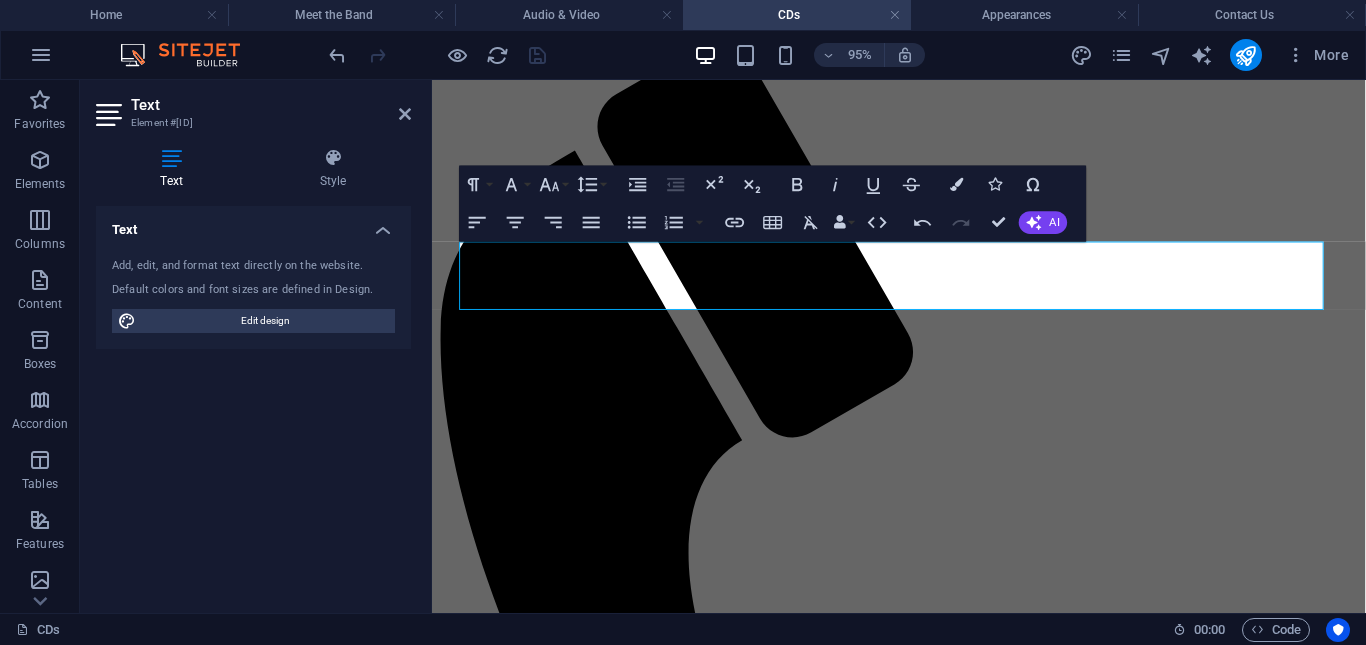 click on "Menu Home Meet the Band Audio & Video CDs Appearances Contact Us CDs We have recorded three CDs. Below you will find the track lists for each of them. if you want to listen to some of the tracks, there are recordings on the Audio & Video page. To purchase these, drop us a line via our contact page . Music and songs from the 12th century up to Tudor times. Track list: Malt's Come Down Washerwoman's Branle/Scottish Branle Hija Mia Je Nul Hom Pris/Palestinalied Ly Bens Distonys/Petits Riens Helas Madame Quand Hiver/Dehors Lonc Pre Branle de Gervais/Les Bouffons Mandad e'i Comigo Miri it is Putta Nera Ballo Furlano Pastime with Good Company Morisco/Ungaresca Angelus ad Virginem Period music to celebrate Christmas. Track list: Hey ey, hey ey (Now is Yole Comen) Past Three O'Clock Sainte Nicholaes Godes Druth Maria Durch ein Dormwald ging/Winter wie ist nu dein Kraft Rondella The Boar's Head Green Groweth the Holly Now we merthe All and Sum El Noi de la Mare Angelus ad Virginum Quando Nascette Ninno Track list:" at bounding box center [923, 3125] 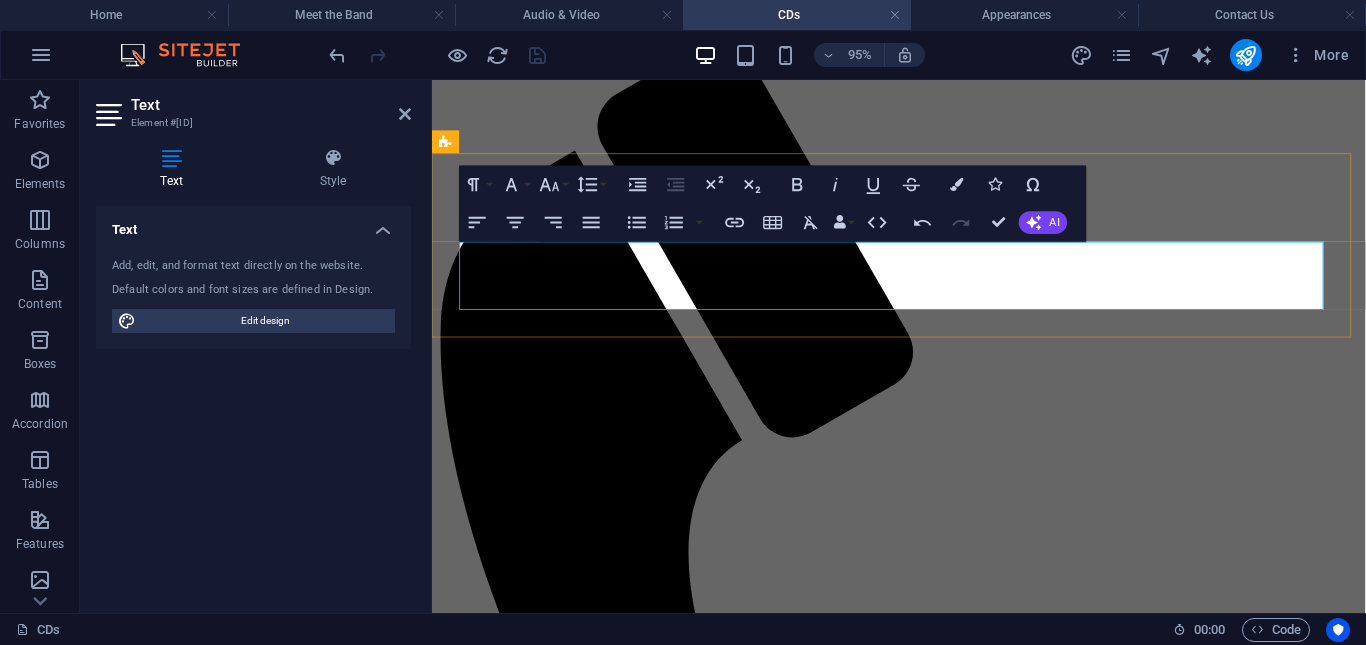 click on "We have recorded three CDs. Below you will find the track lists for each of them. if you want to listen to some of the tracks, there are recordings on the Audio & Video page. To purchase these, drop us a line via our contact page ." at bounding box center (923, 1646) 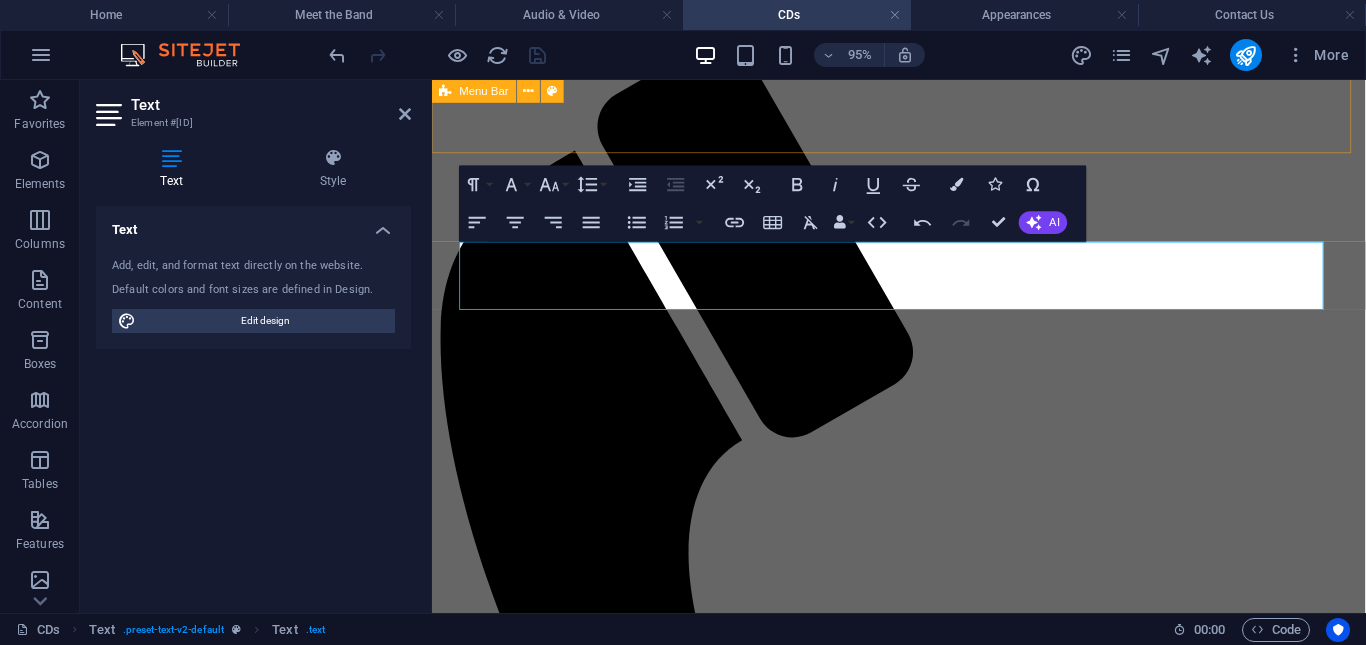 click on "Menu Home Meet the Band Audio & Video CDs Appearances Contact Us" at bounding box center (923, 641) 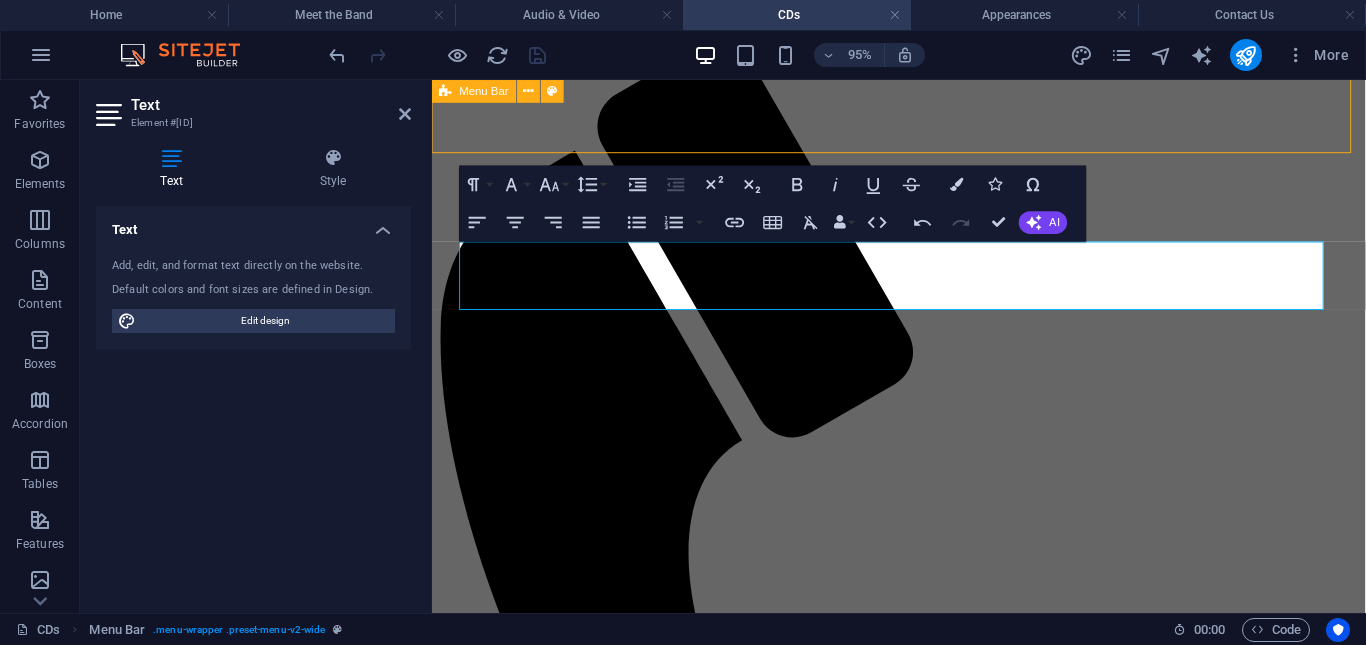 scroll, scrollTop: 341, scrollLeft: 0, axis: vertical 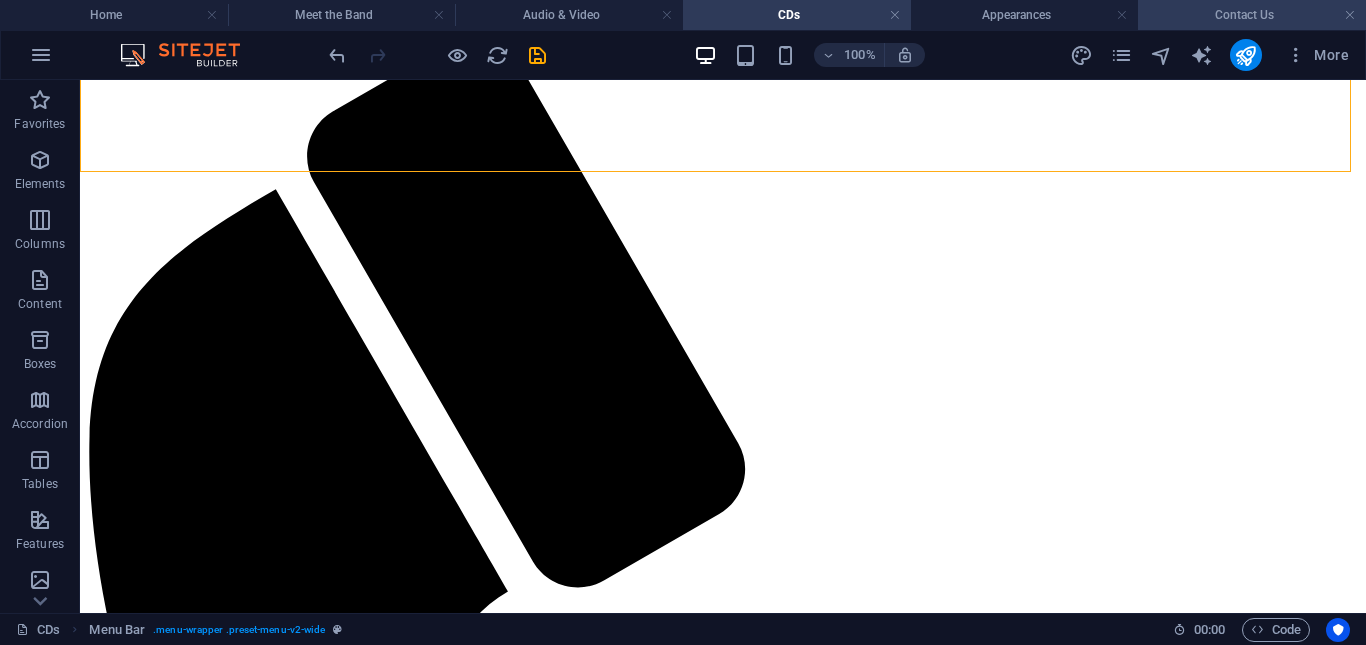 click on "Contact Us" at bounding box center (1252, 15) 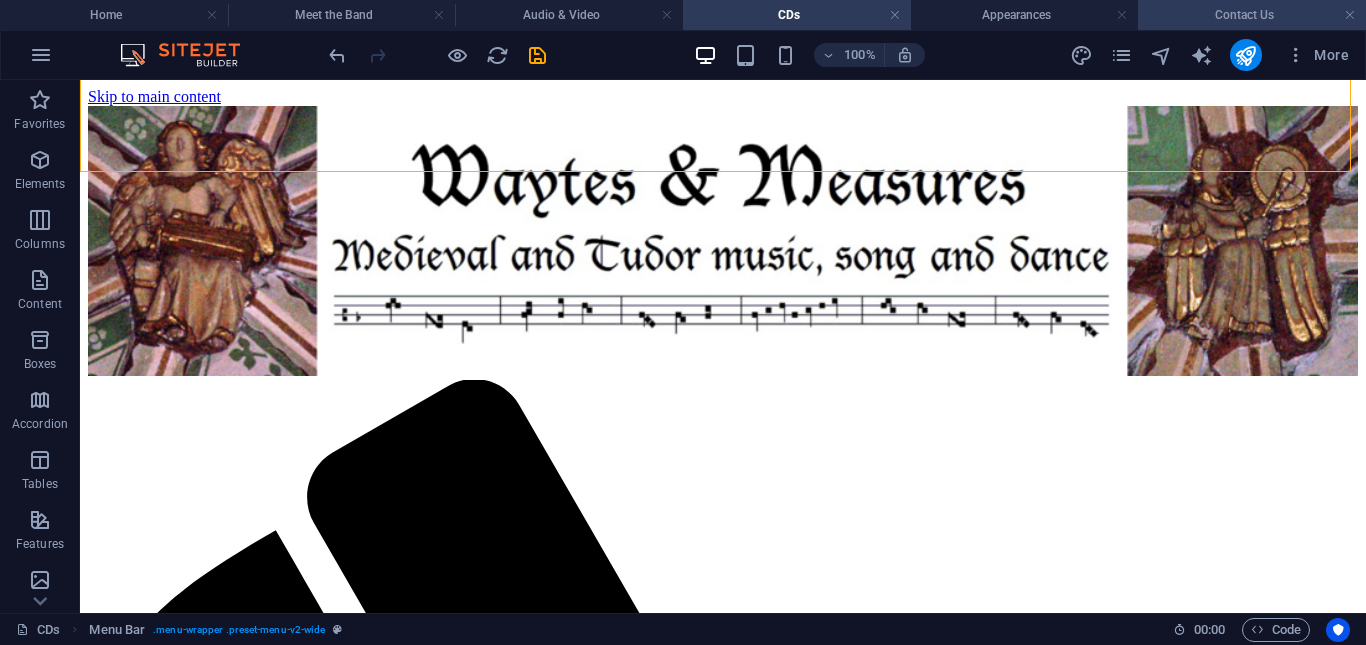 scroll, scrollTop: 322, scrollLeft: 0, axis: vertical 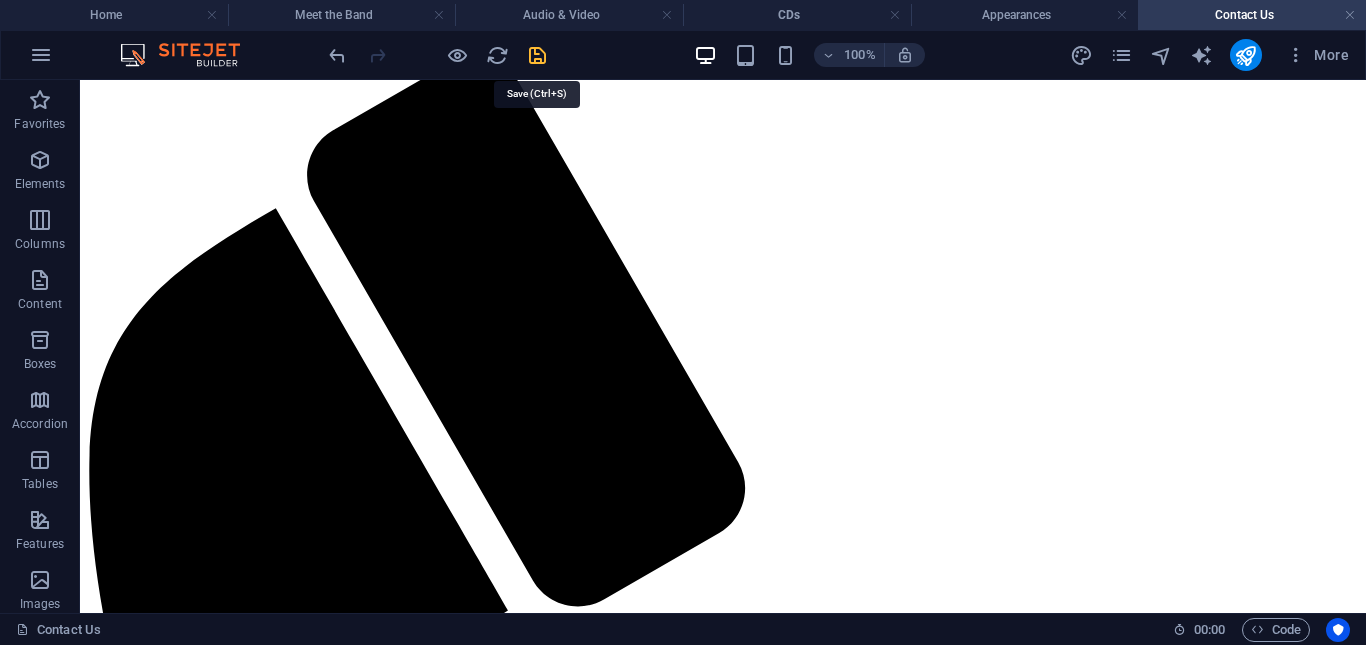 click at bounding box center (537, 55) 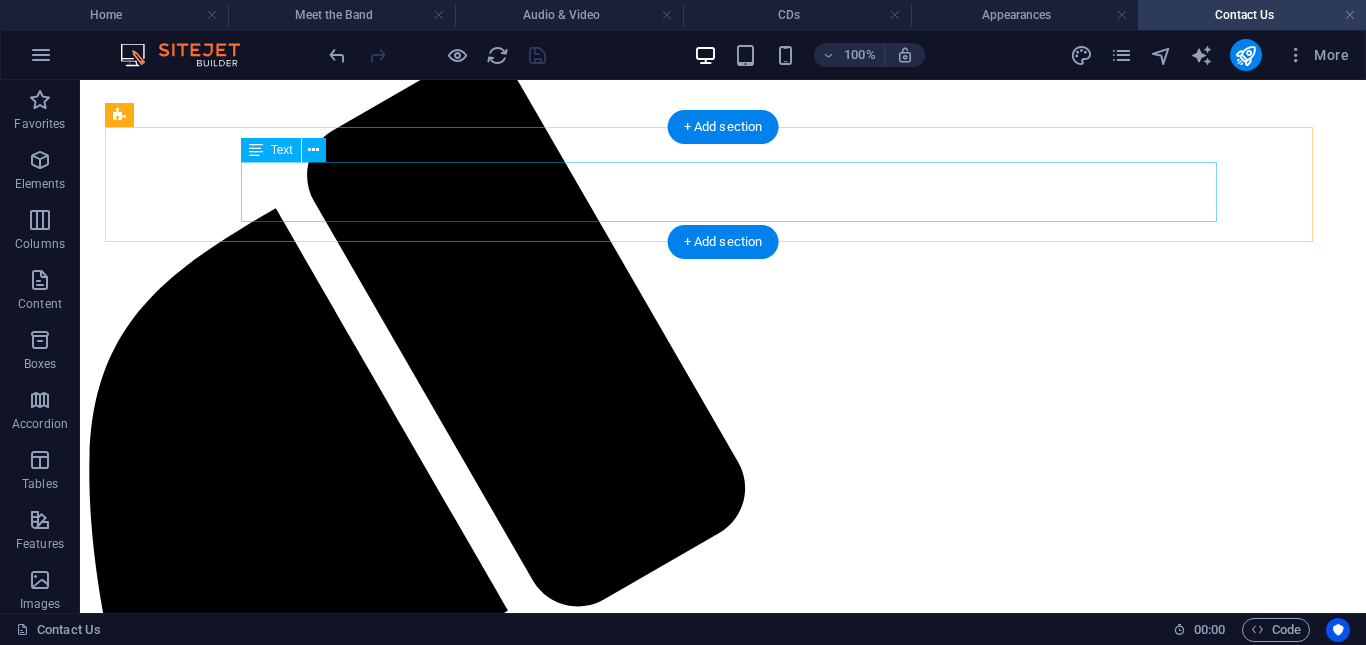 scroll, scrollTop: 0, scrollLeft: 0, axis: both 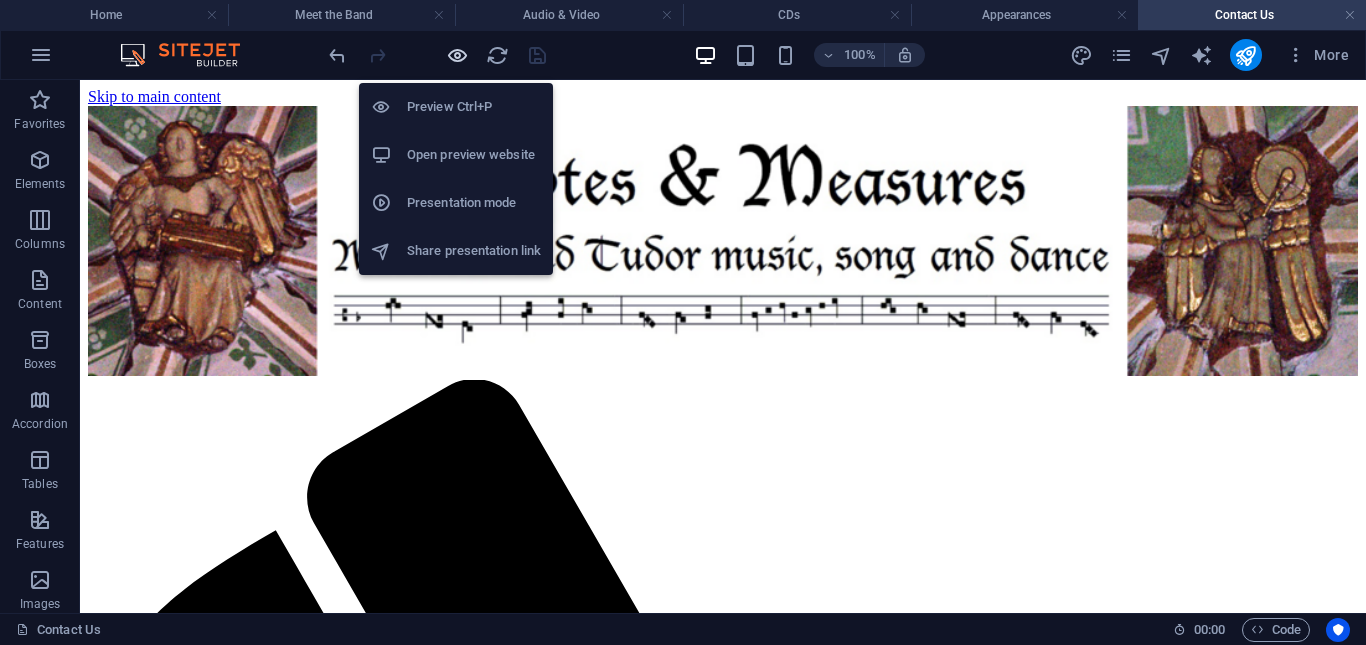 click at bounding box center (457, 55) 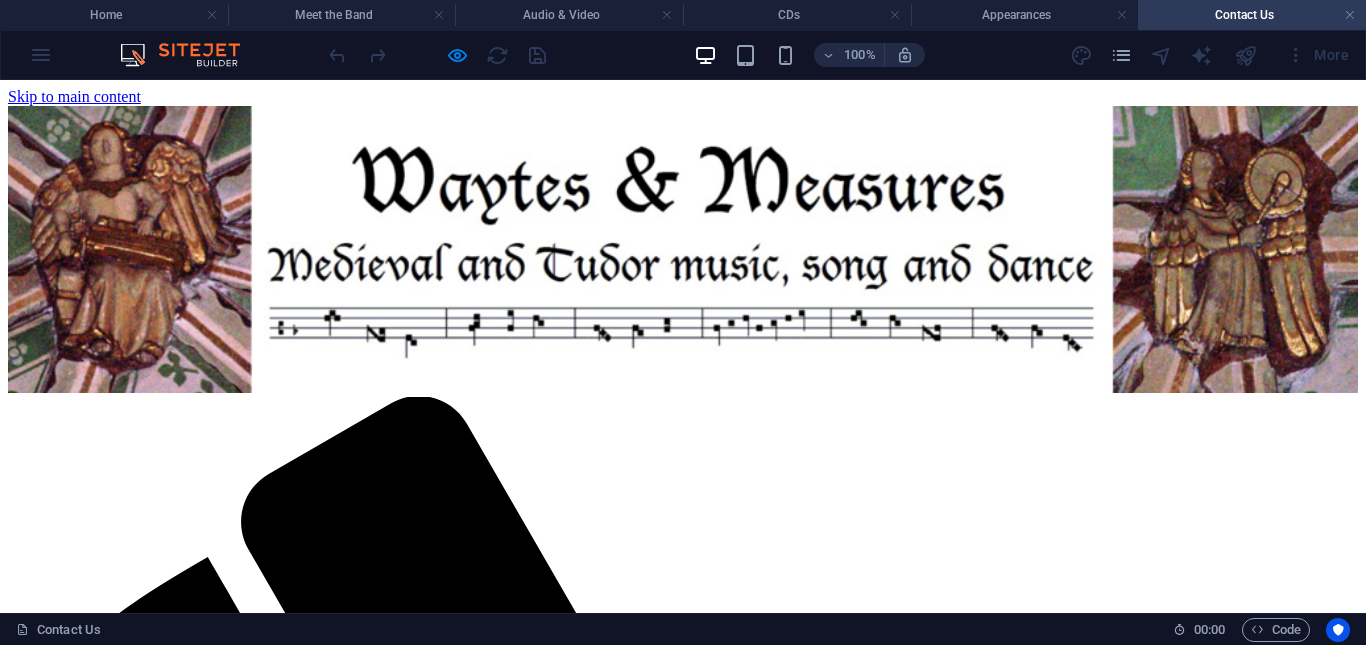 click on "CDs" at bounding box center [62, 2272] 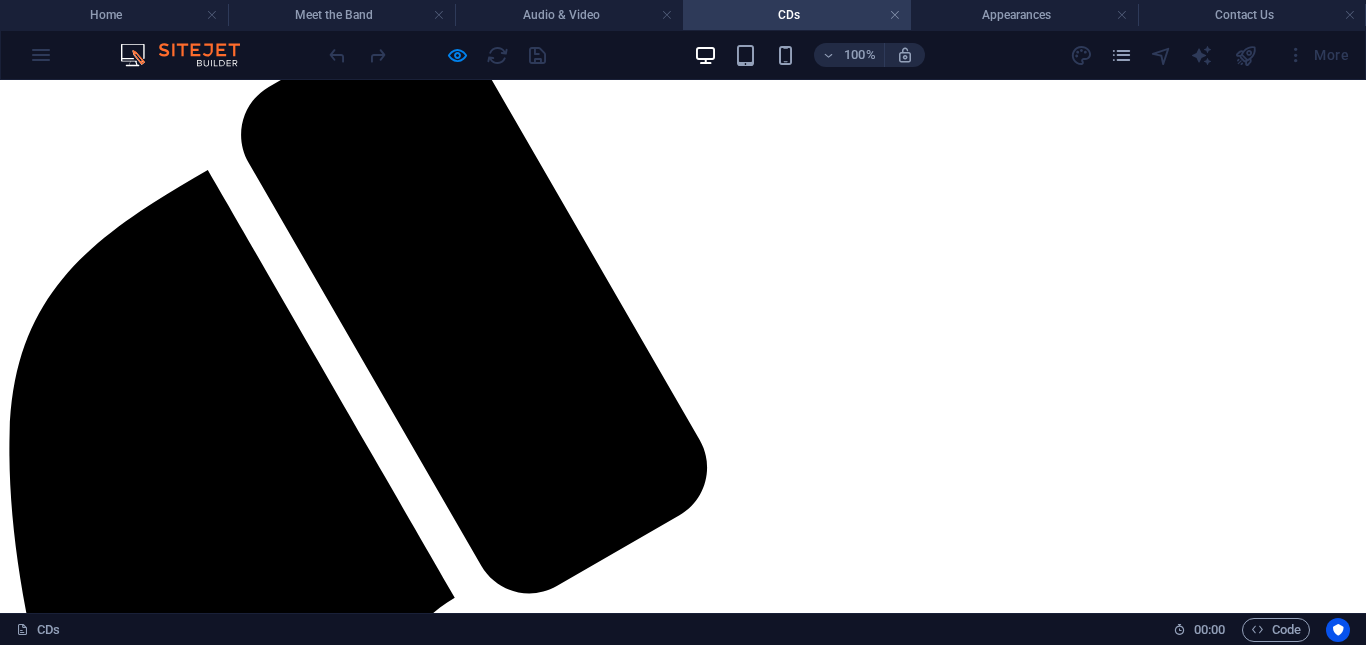scroll, scrollTop: 0, scrollLeft: 0, axis: both 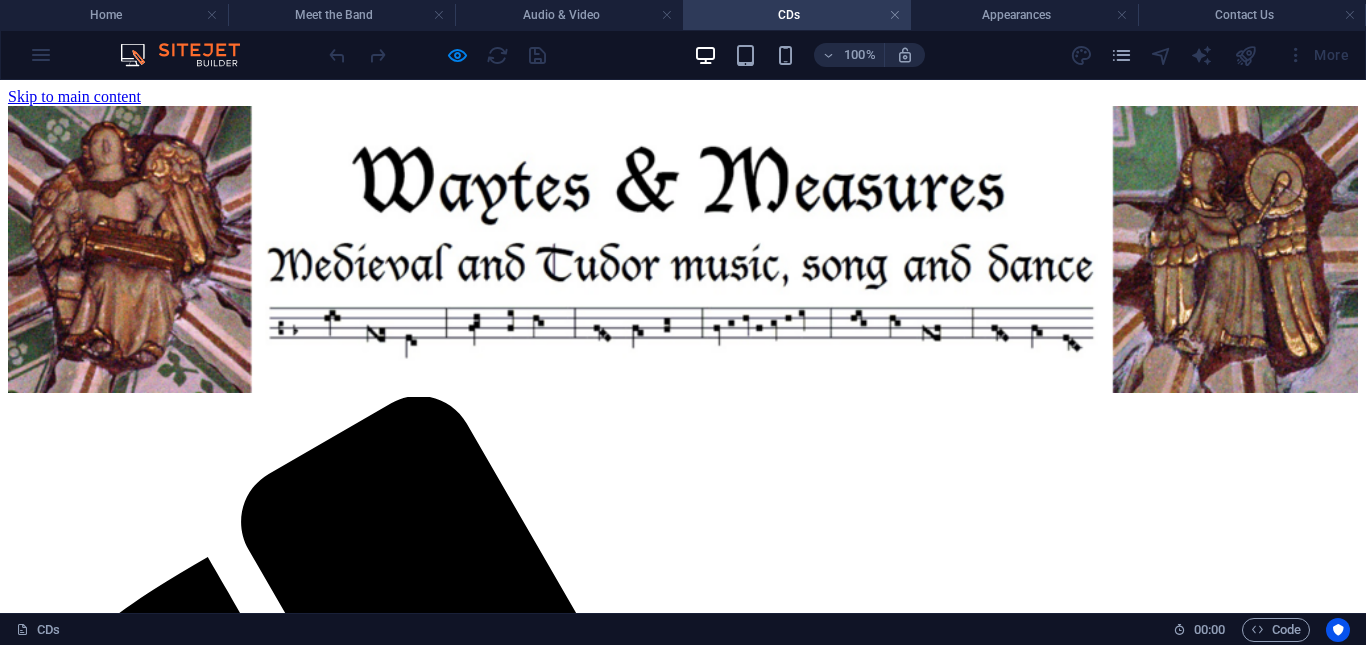 click on "Appearances" at bounding box center (89, 2290) 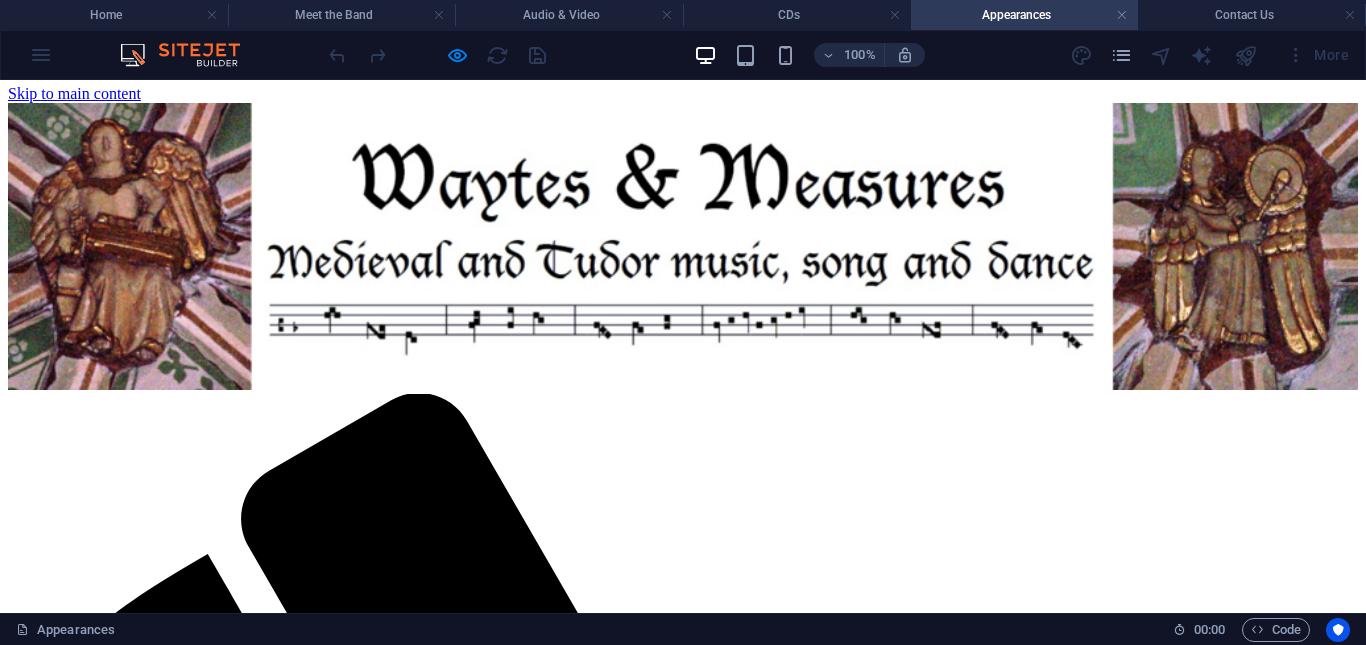 scroll, scrollTop: 2, scrollLeft: 0, axis: vertical 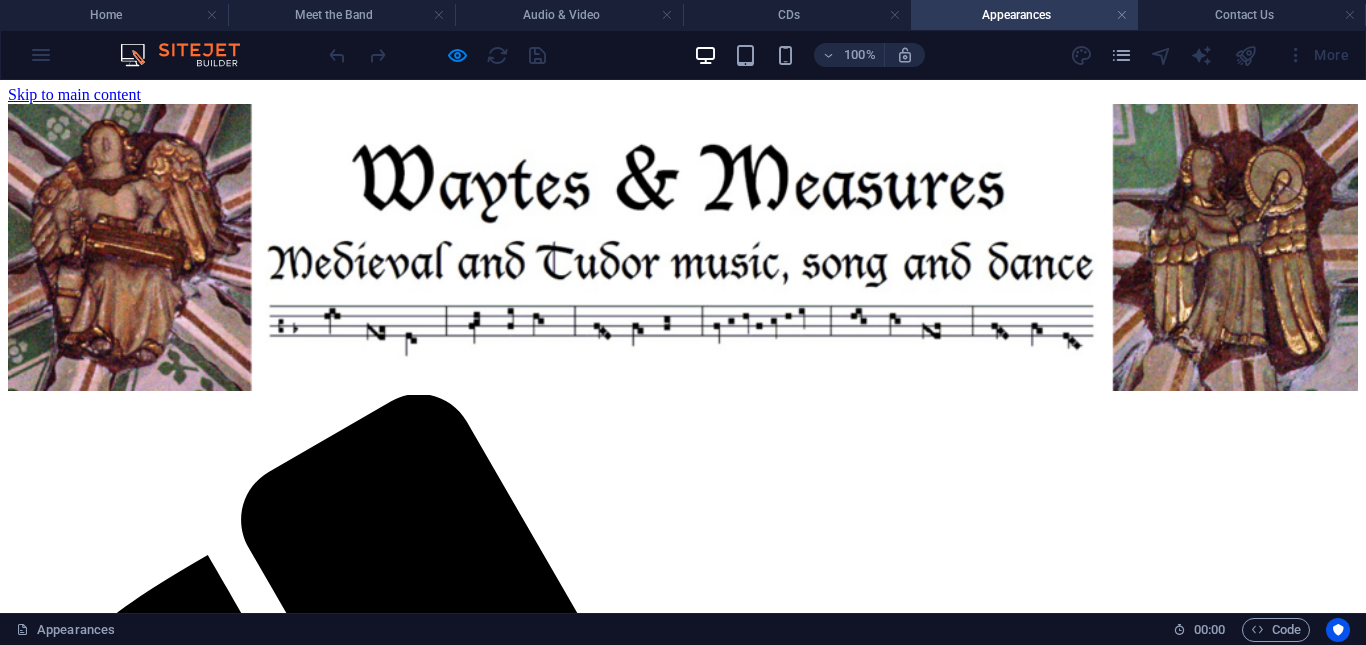 click on "Contact Us" at bounding box center (84, 2306) 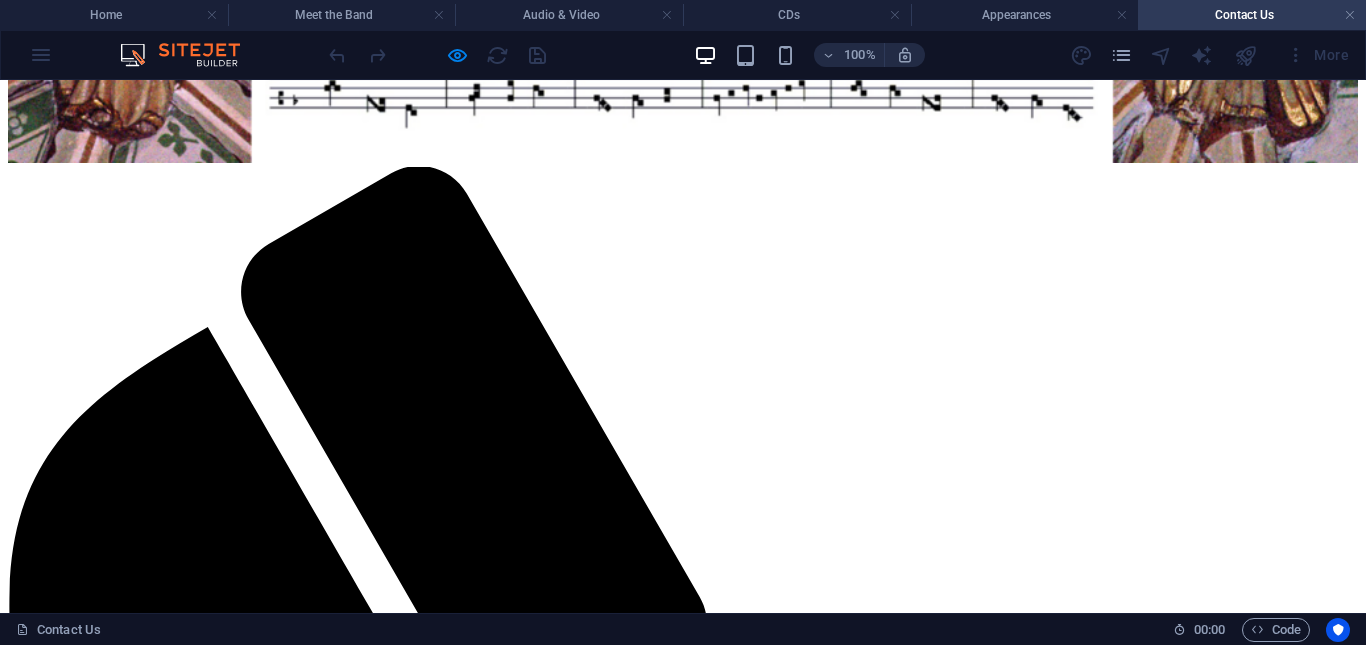 scroll, scrollTop: 0, scrollLeft: 0, axis: both 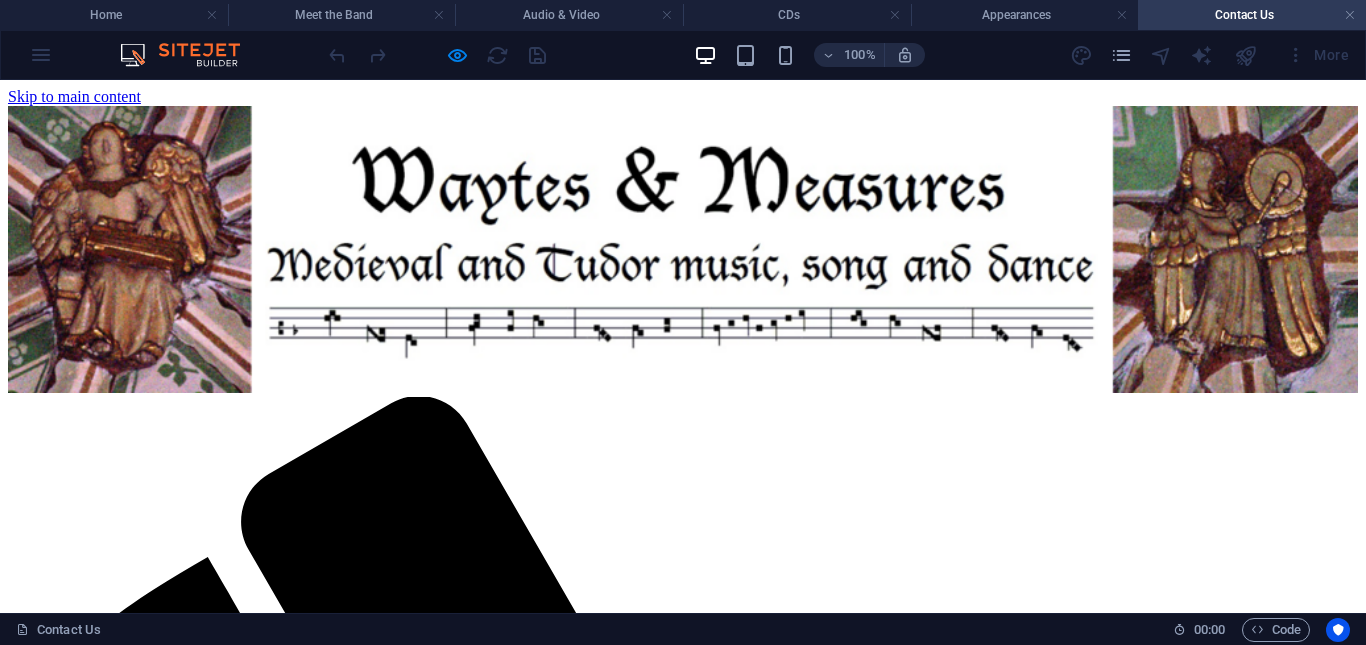 click on "Home" at bounding box center (67, 2218) 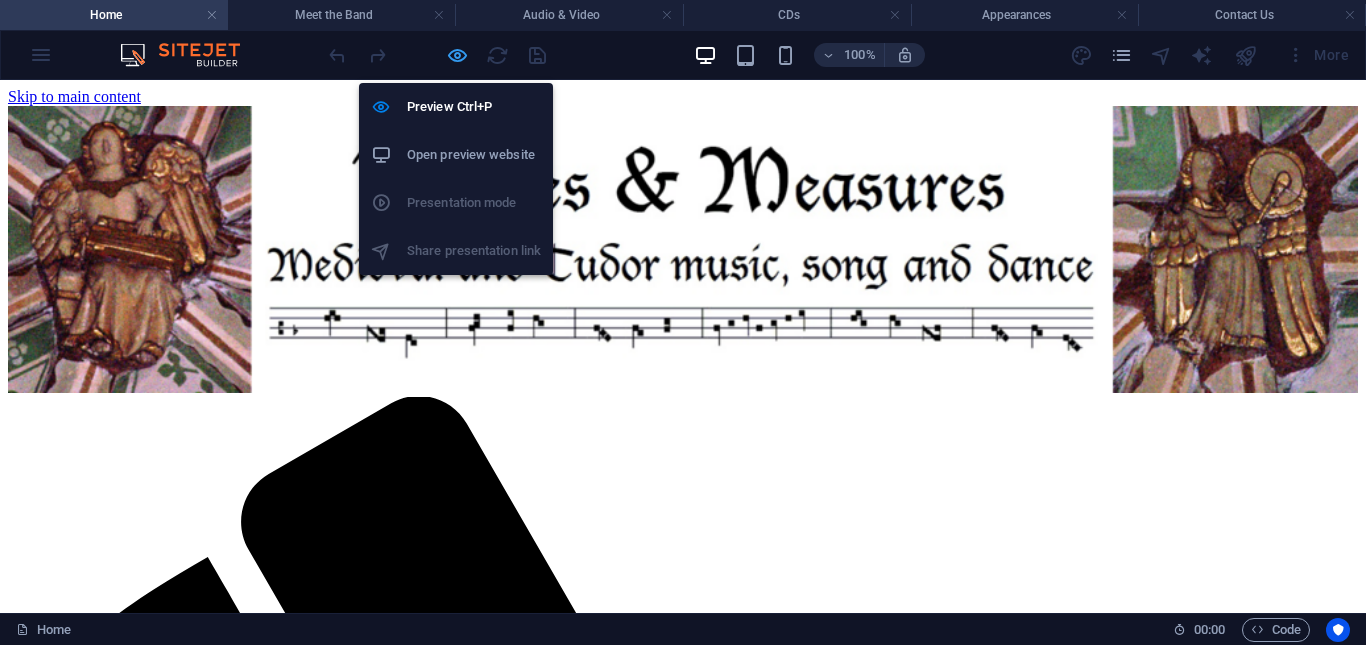 click at bounding box center [457, 55] 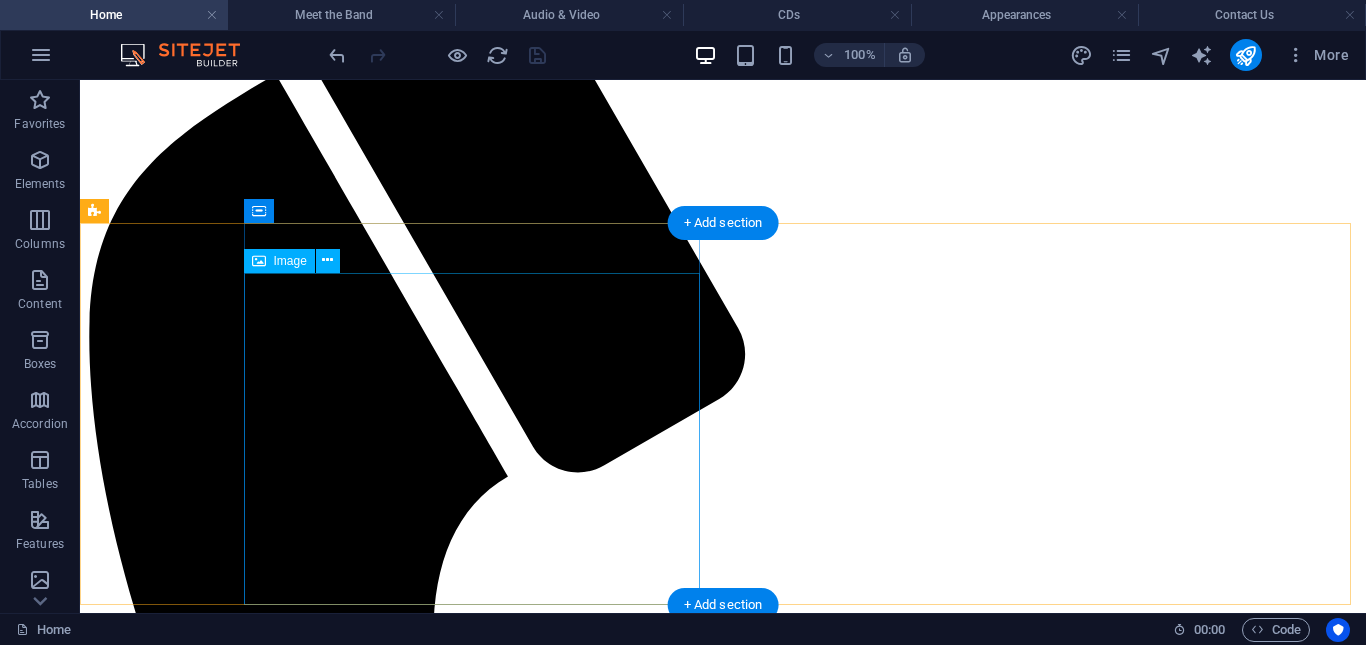 scroll, scrollTop: 601, scrollLeft: 0, axis: vertical 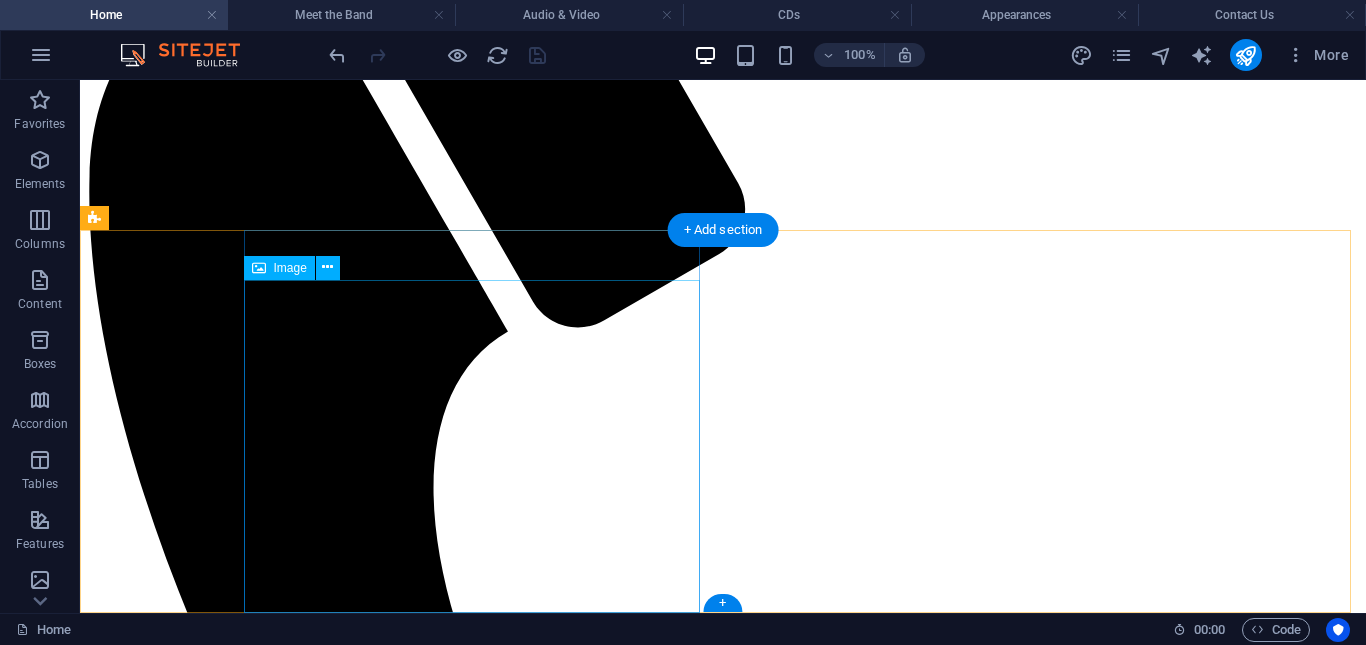 click on "Berkeley Castle" at bounding box center (723, 3767) 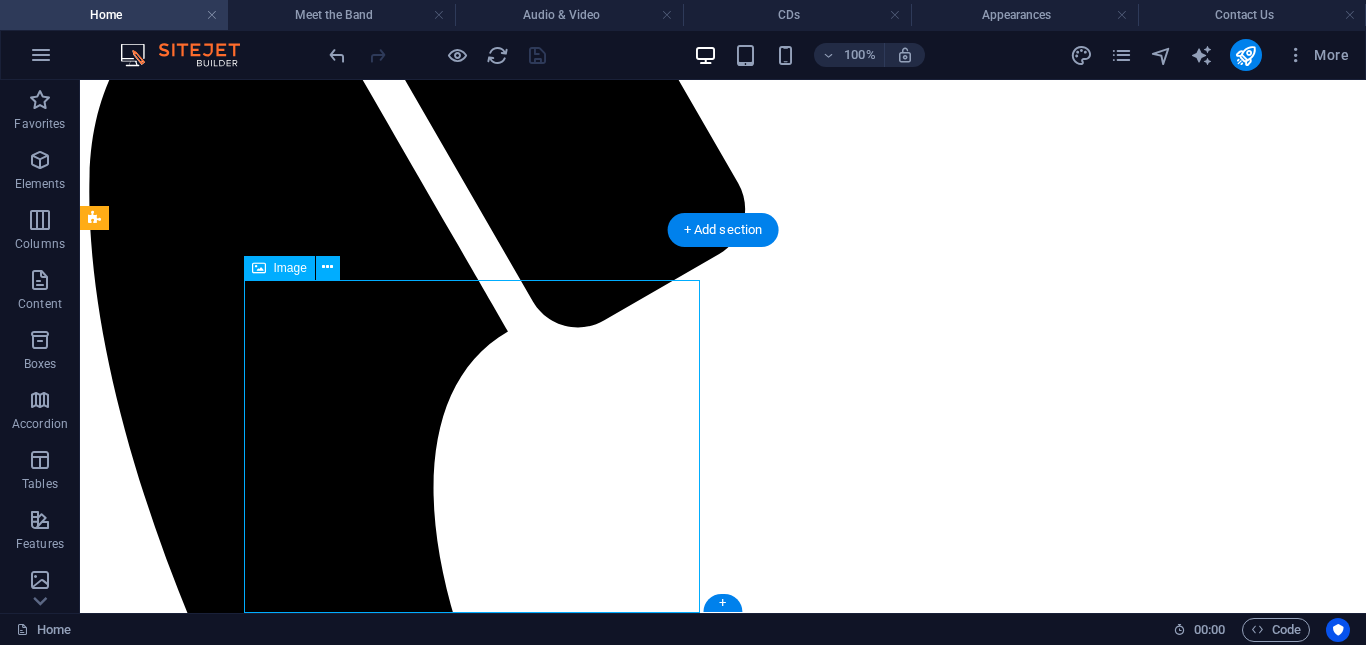 click on "Berkeley Castle" at bounding box center (723, 3767) 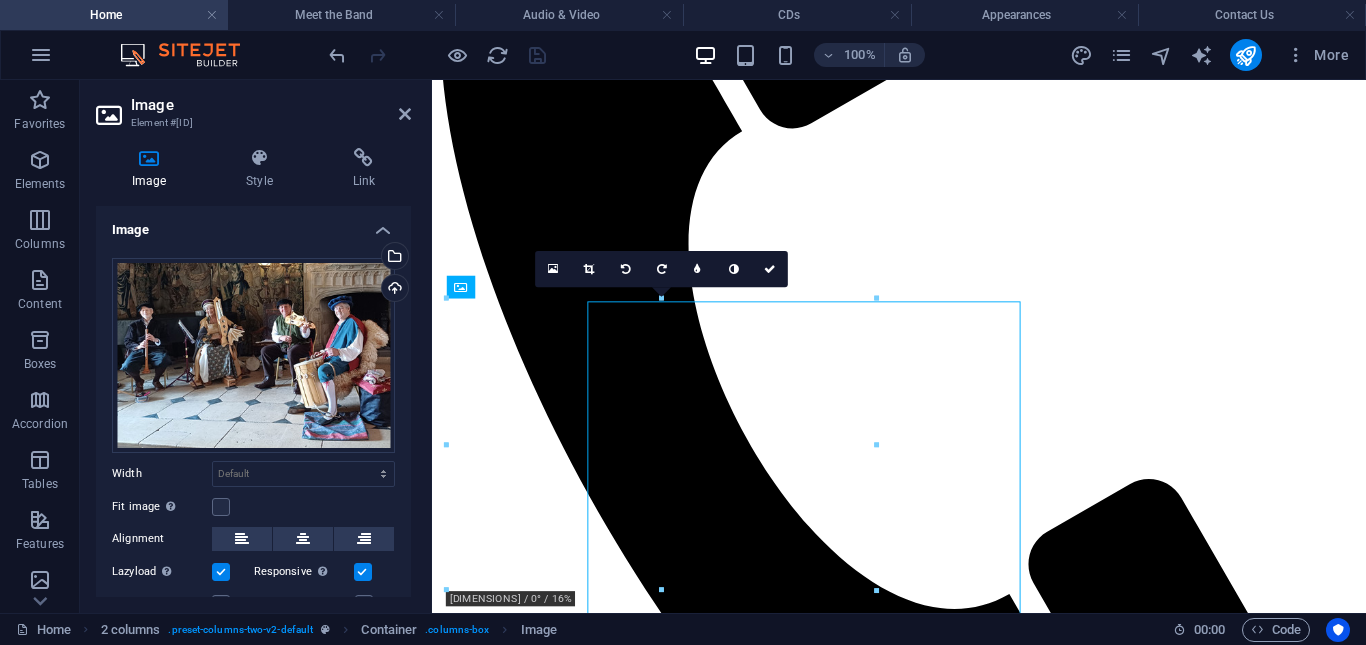 scroll, scrollTop: 568, scrollLeft: 0, axis: vertical 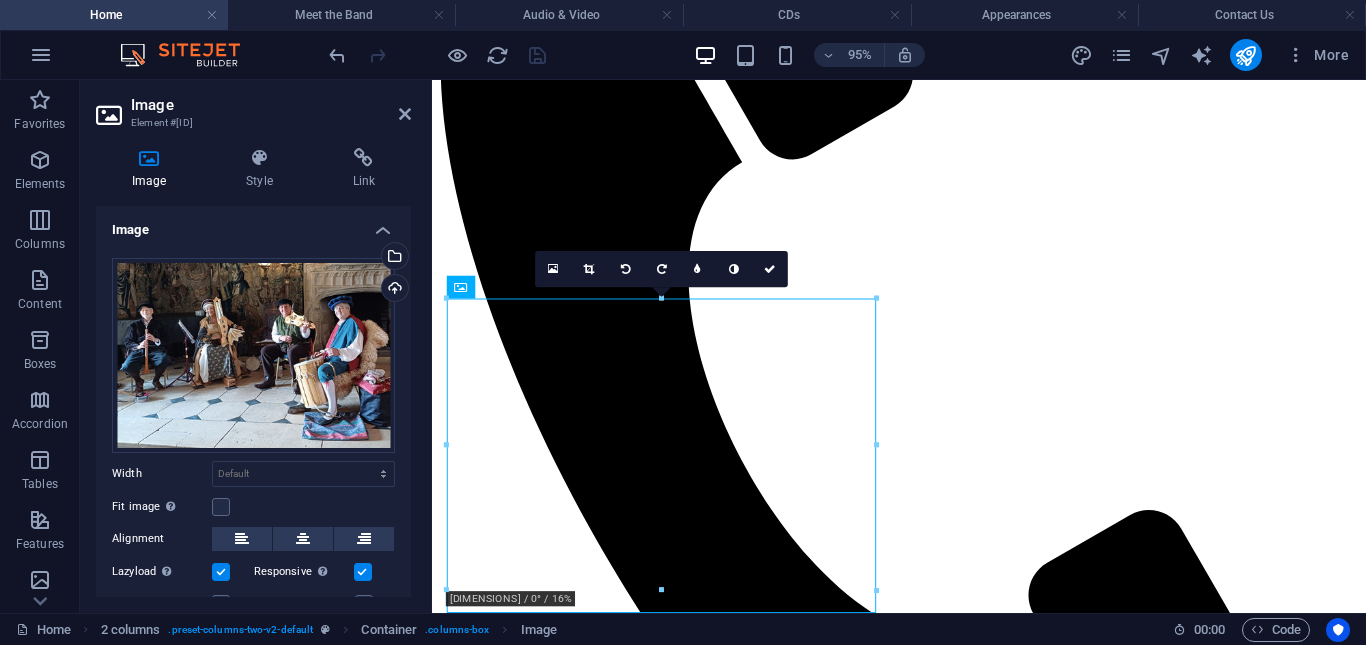 click on "Image Element #[ID] Image Style Link Image Drag files here, click to choose files or select files from Files or our free stock photos & videos Select files from the file manager, stock photos, or upload file(s) Upload Width Default auto px rem % em vh vw Fit image Automatically fit image to a fixed width and height Height Default auto px Alignment Lazyload Loading images after the page loads improves page speed. Responsive Automatically load retina image and smartphone optimized sizes. Lightbox Use as headline The image will be wrapped in an H1 headline tag. Useful for giving alternative text the weight of an H1 headline, e.g. for the logo. Leave unchecked if uncertain. Optimized Images are compressed to improve page speed. Position Direction Custom X offset 50 px rem % vh vw Y offset 50 px rem % vh vw Text Float No float Image left Image right Determine how text should behave around the image. Text Alternative text Image caption Paragraph Format Normal Heading 1 Heading 2 Heading 3 Heading 4 Code 8 9" at bounding box center [256, 346] 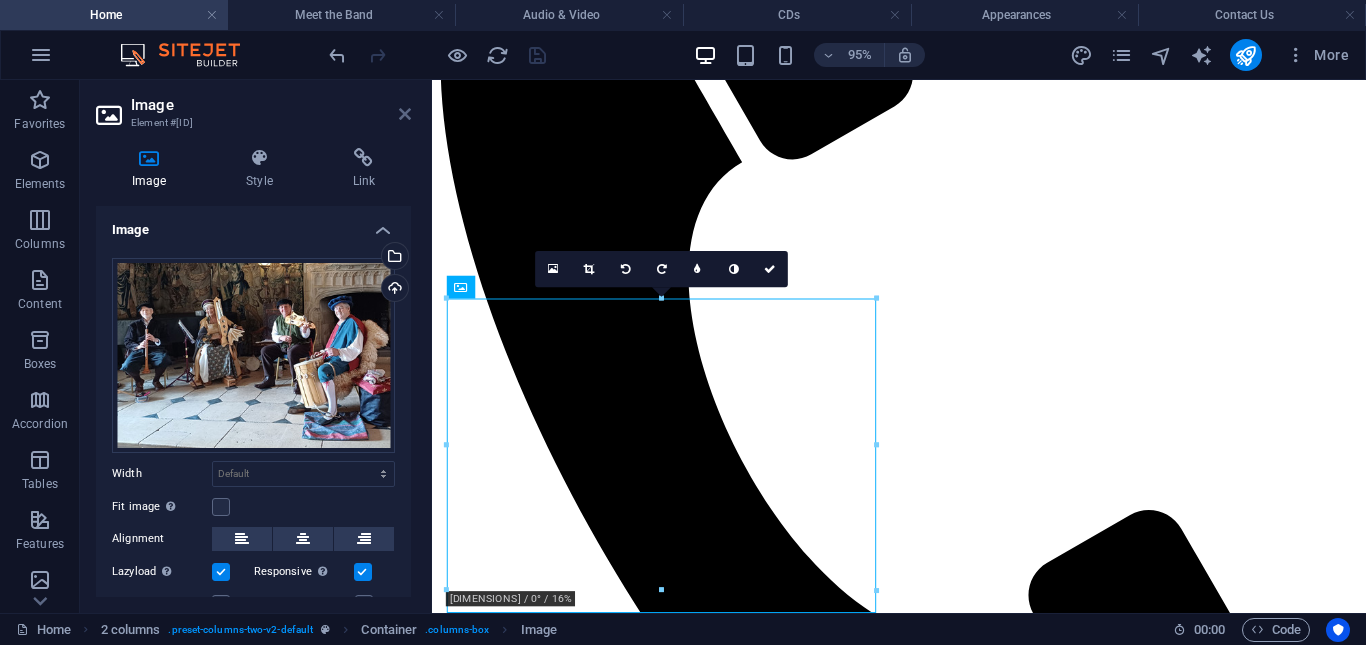 click at bounding box center (405, 114) 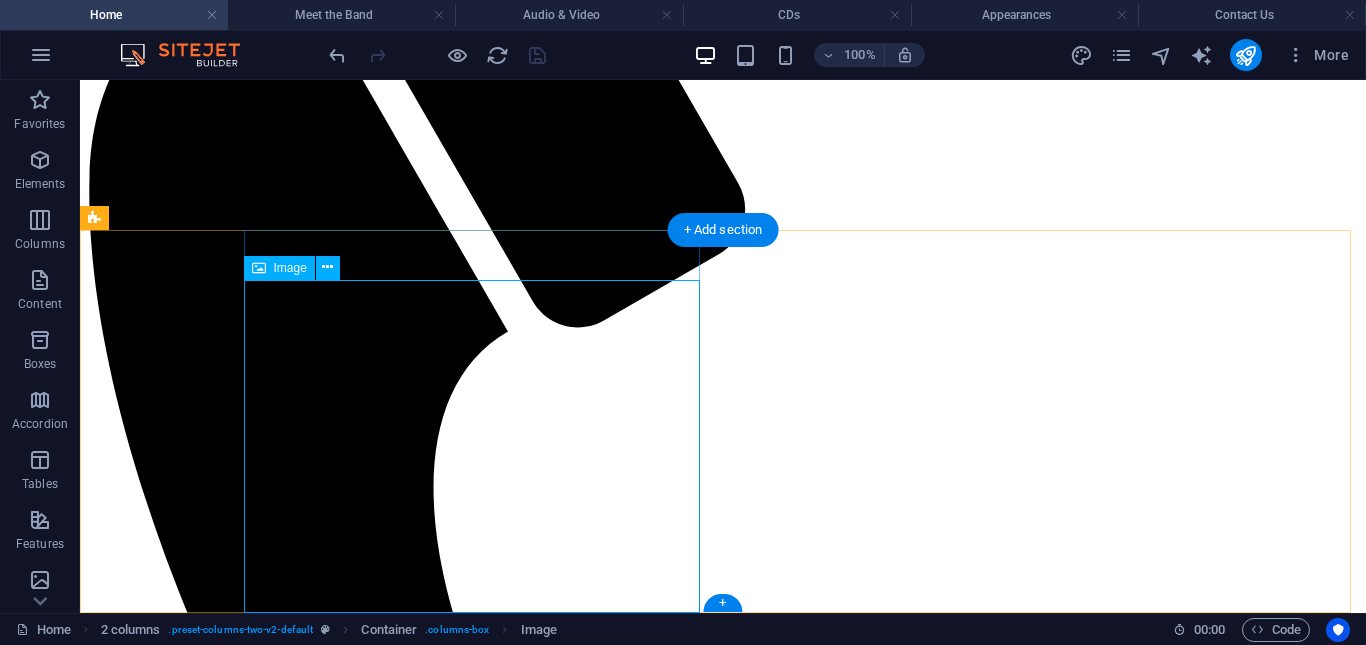click on "Berkeley Castle" at bounding box center (723, 3767) 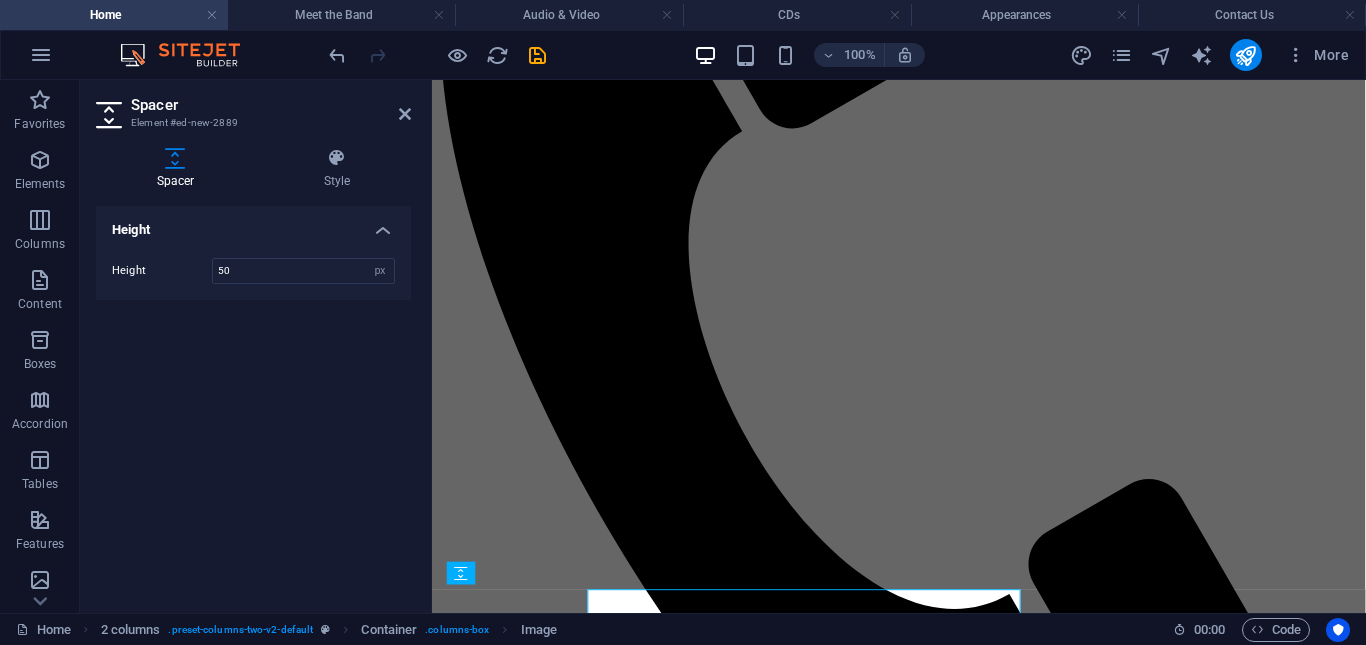scroll, scrollTop: 598, scrollLeft: 0, axis: vertical 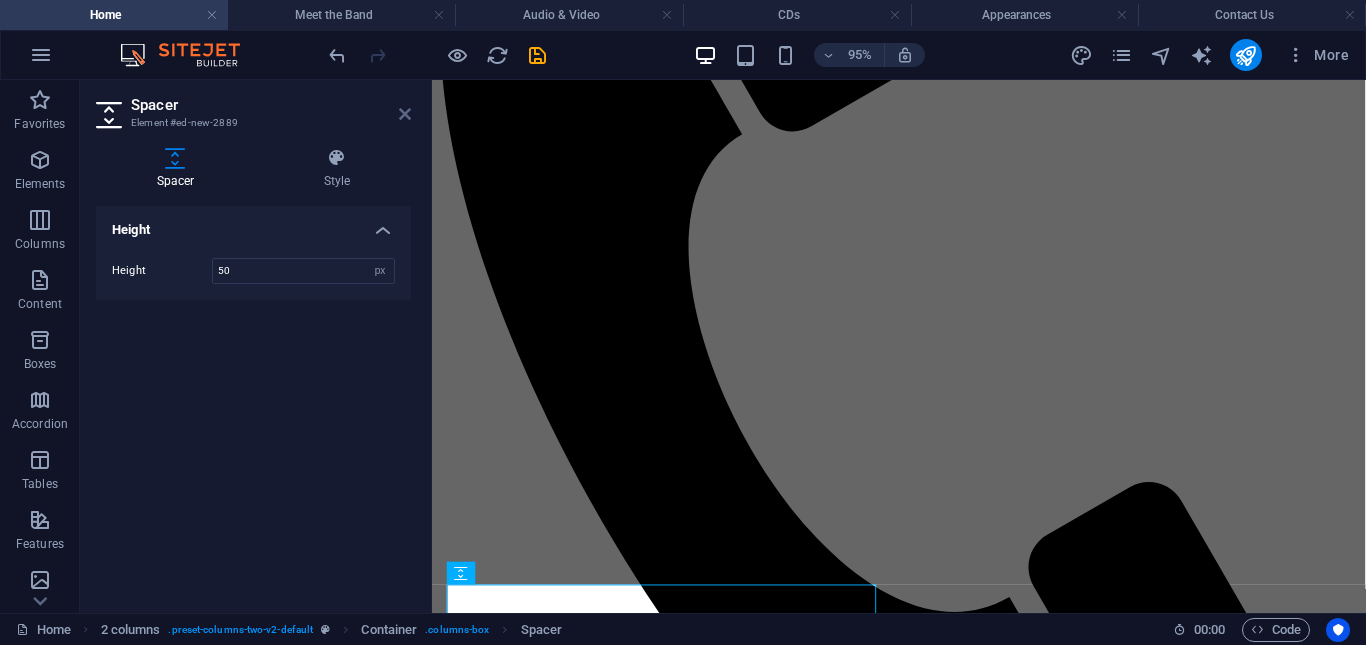 click at bounding box center [405, 114] 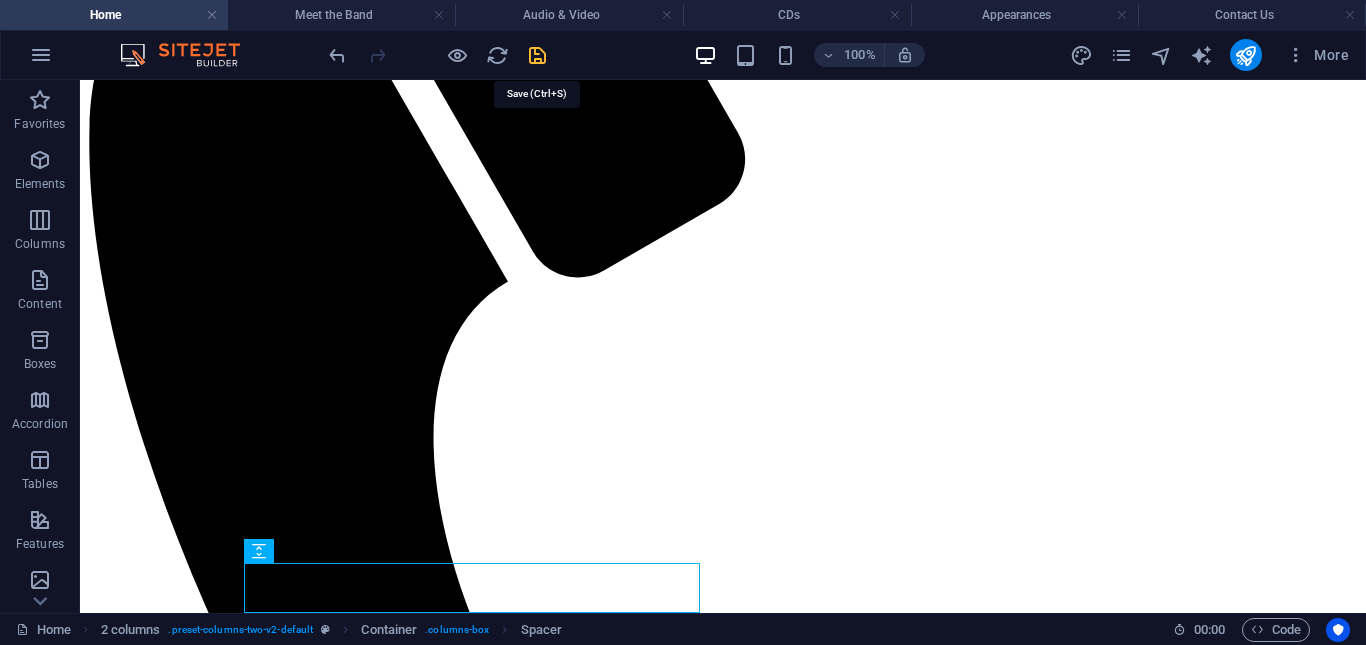 click at bounding box center (537, 55) 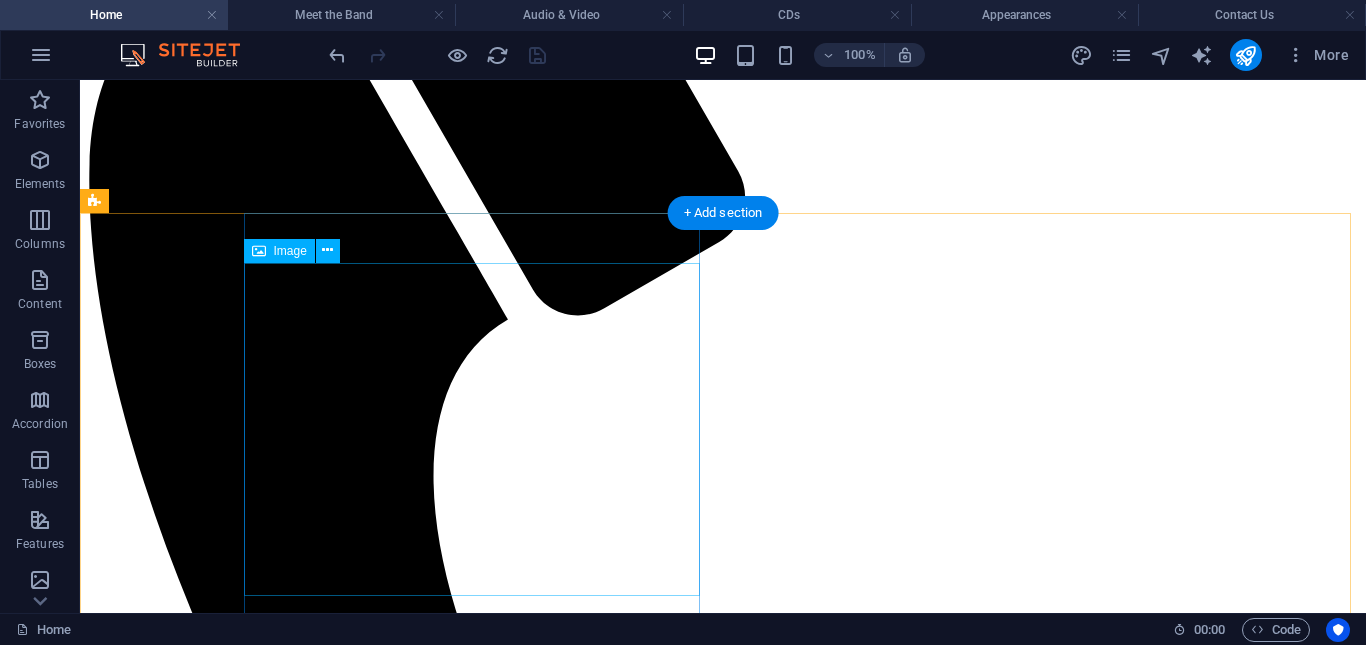 scroll, scrollTop: 651, scrollLeft: 0, axis: vertical 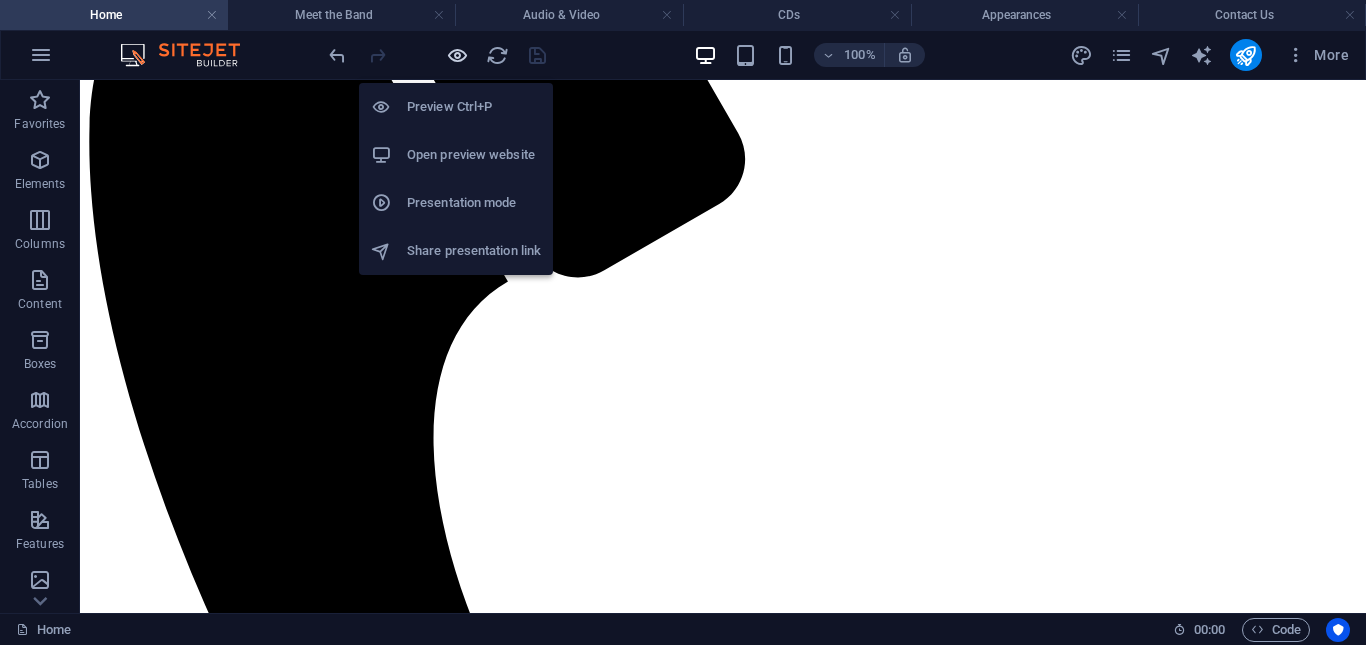 click at bounding box center (457, 55) 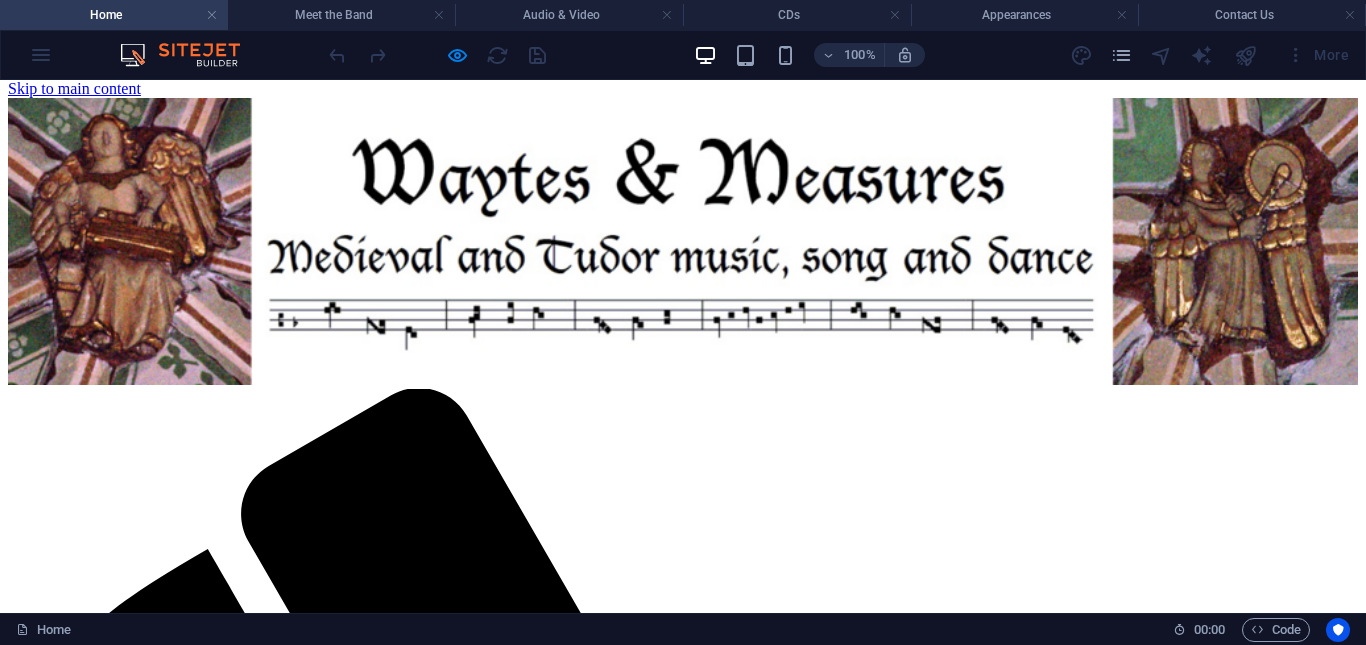 scroll, scrollTop: 0, scrollLeft: 0, axis: both 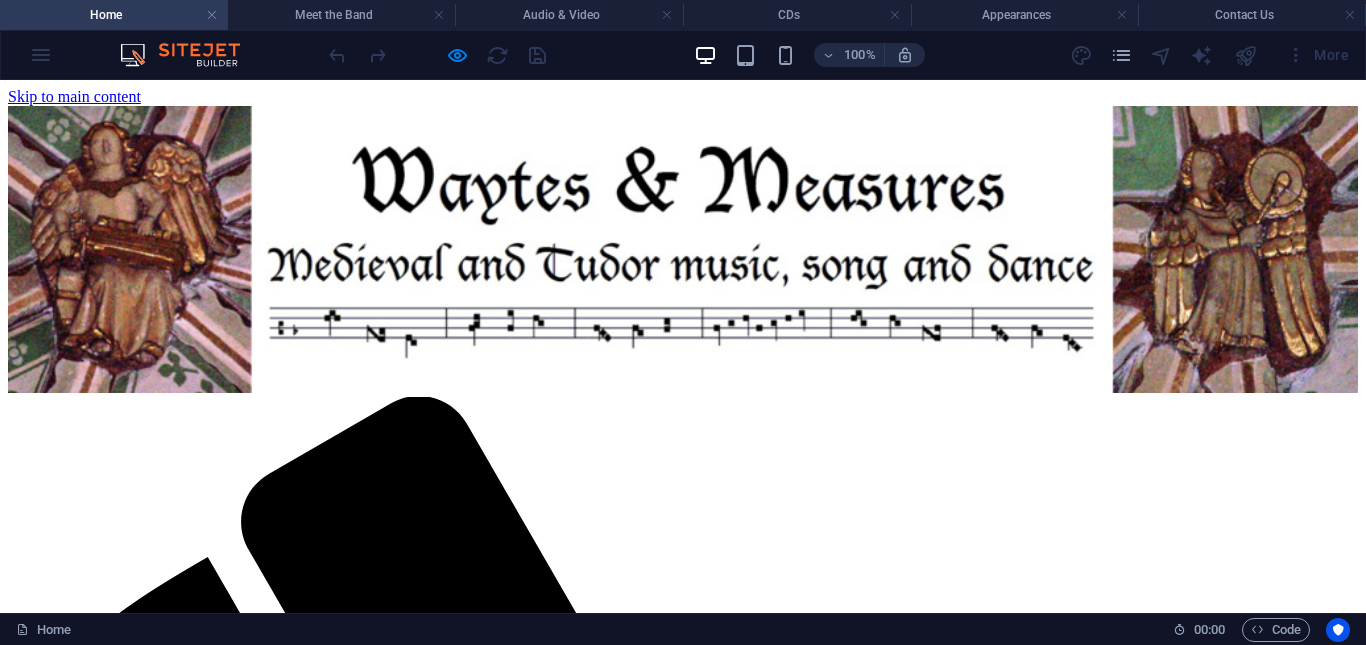click on "100% More" at bounding box center [841, 55] 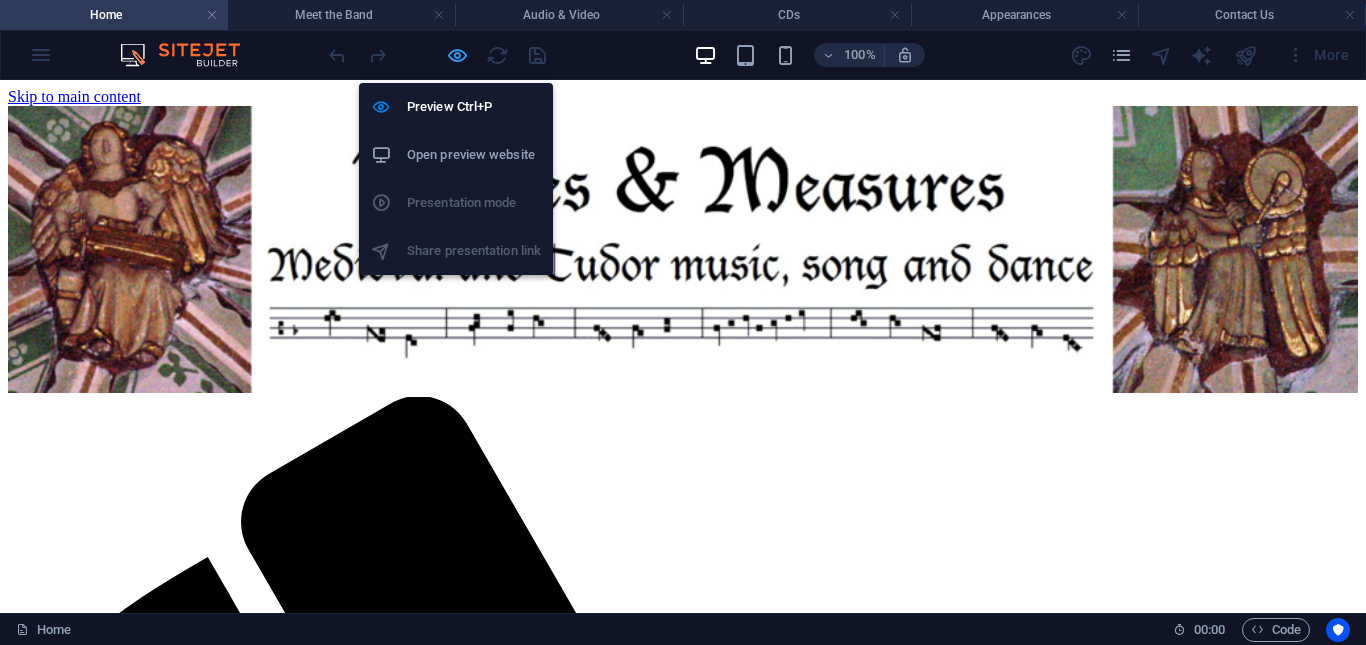 click at bounding box center [457, 55] 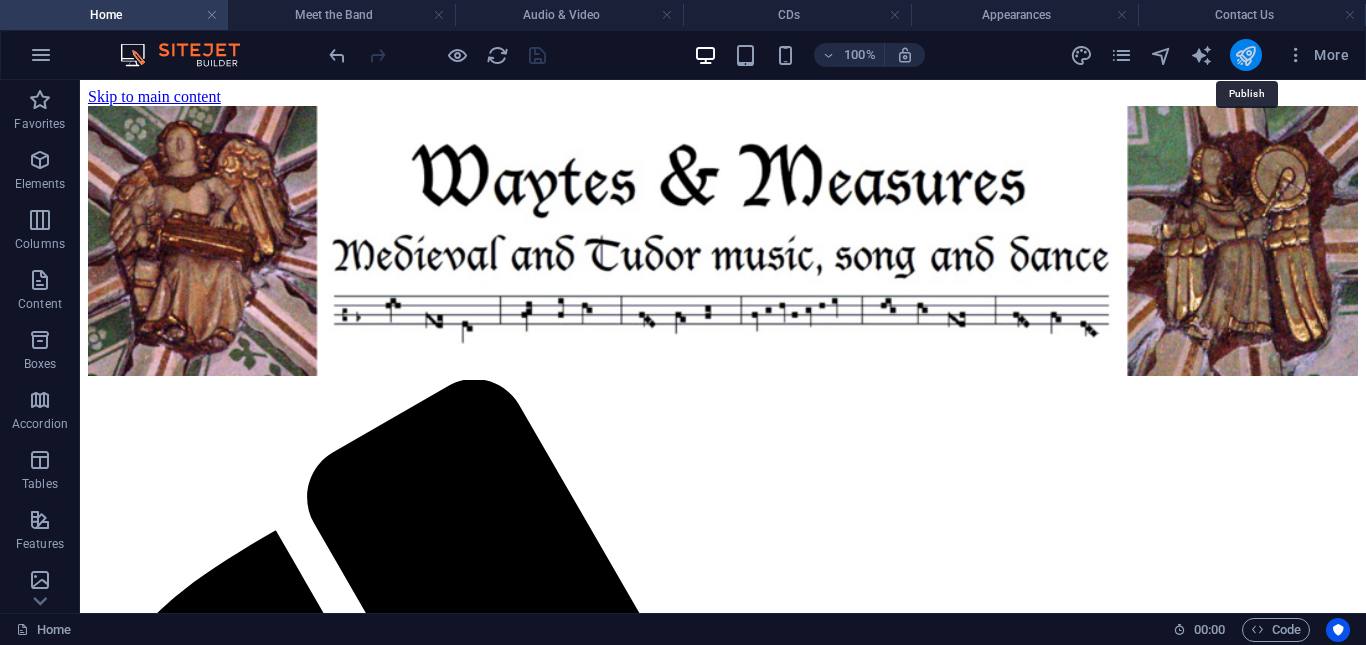 click at bounding box center (1245, 55) 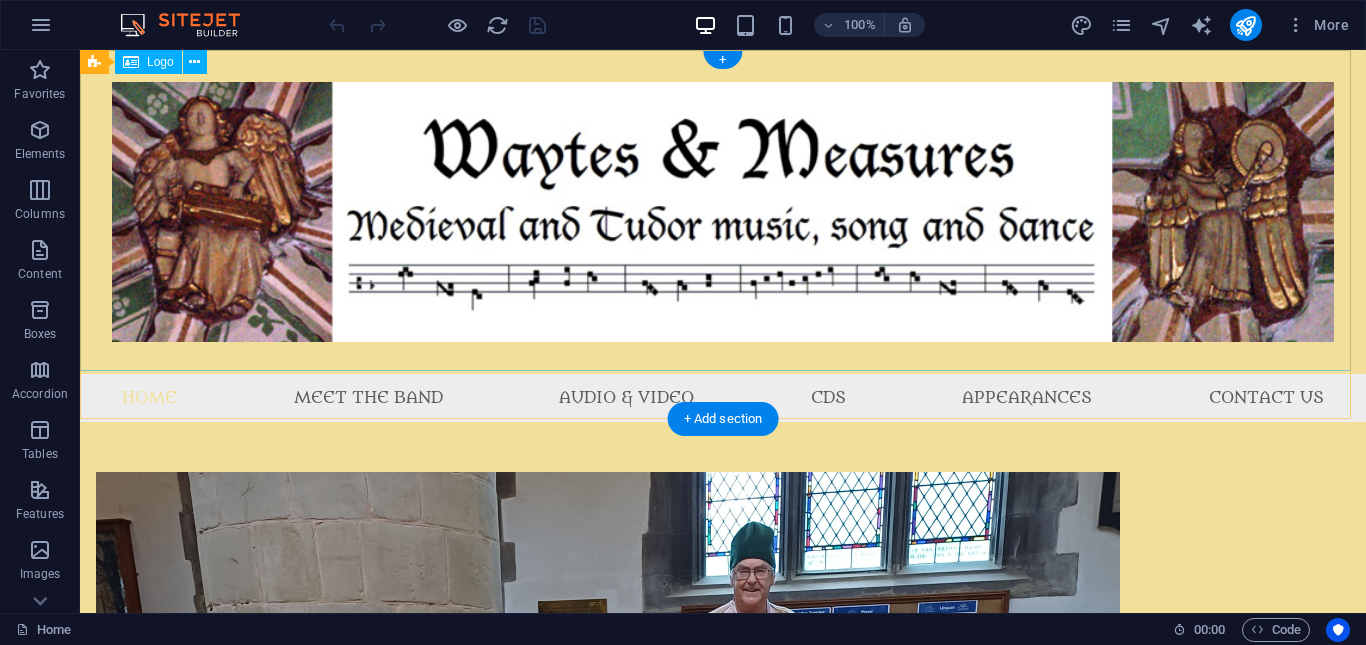 scroll, scrollTop: 0, scrollLeft: 0, axis: both 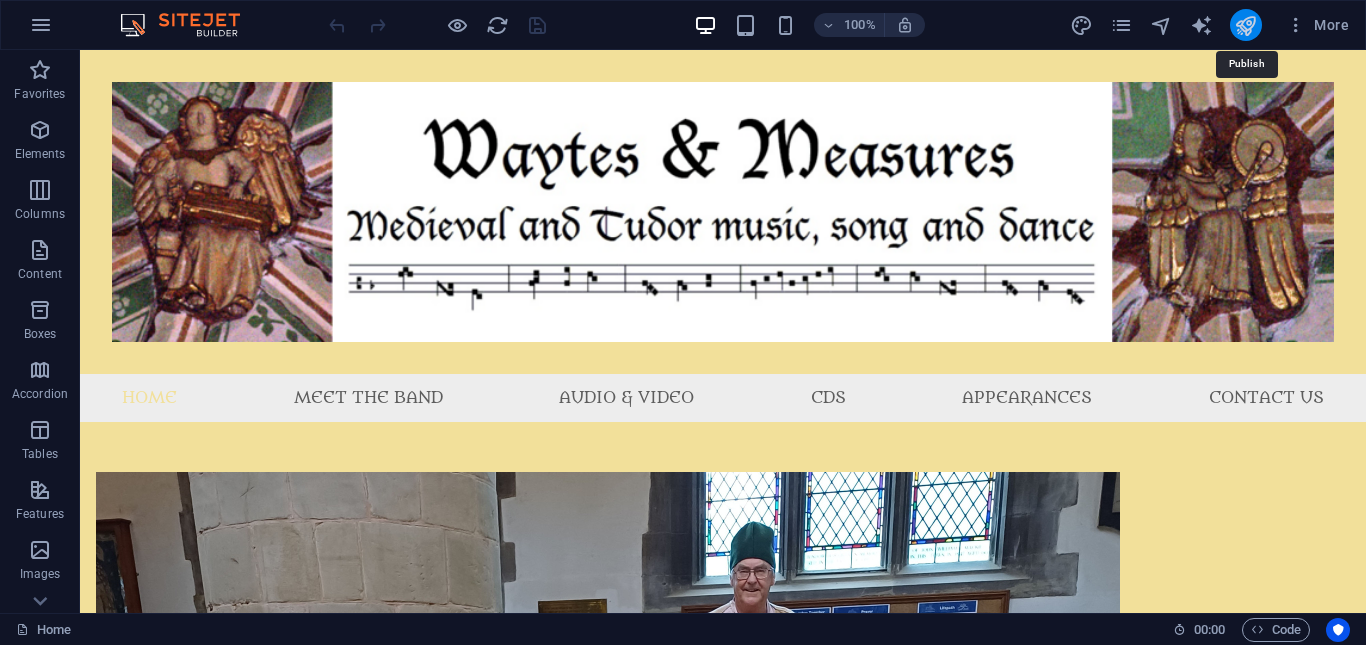 click at bounding box center [1245, 25] 